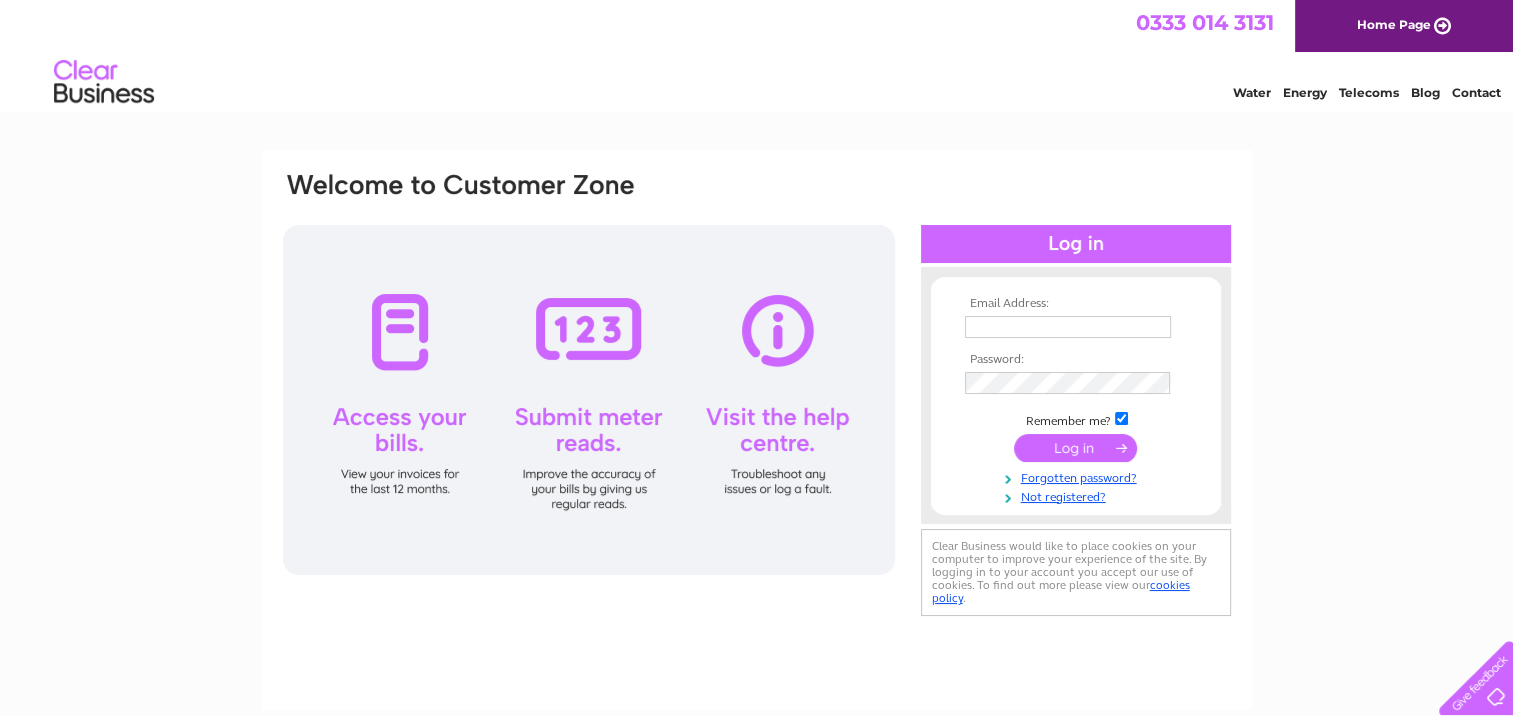 scroll, scrollTop: 0, scrollLeft: 0, axis: both 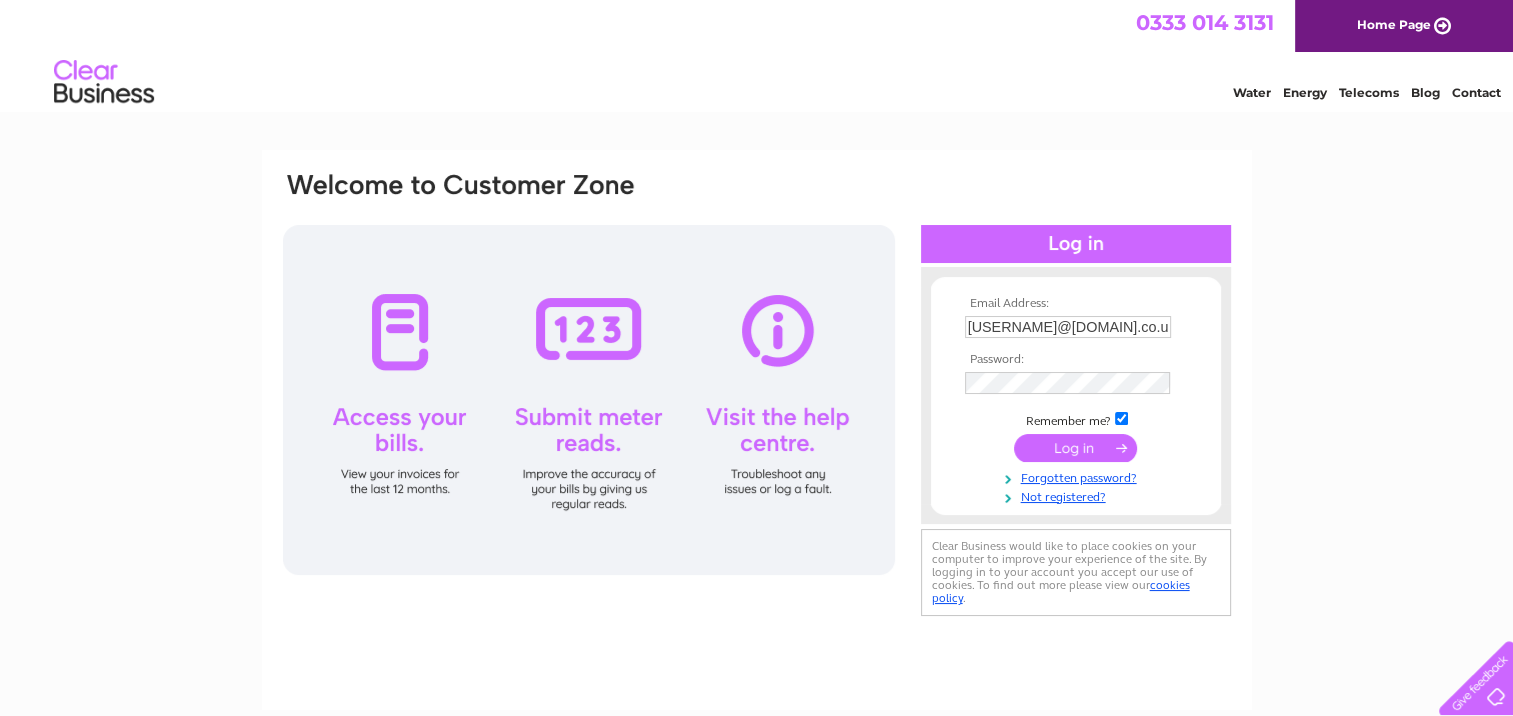 click at bounding box center [1075, 448] 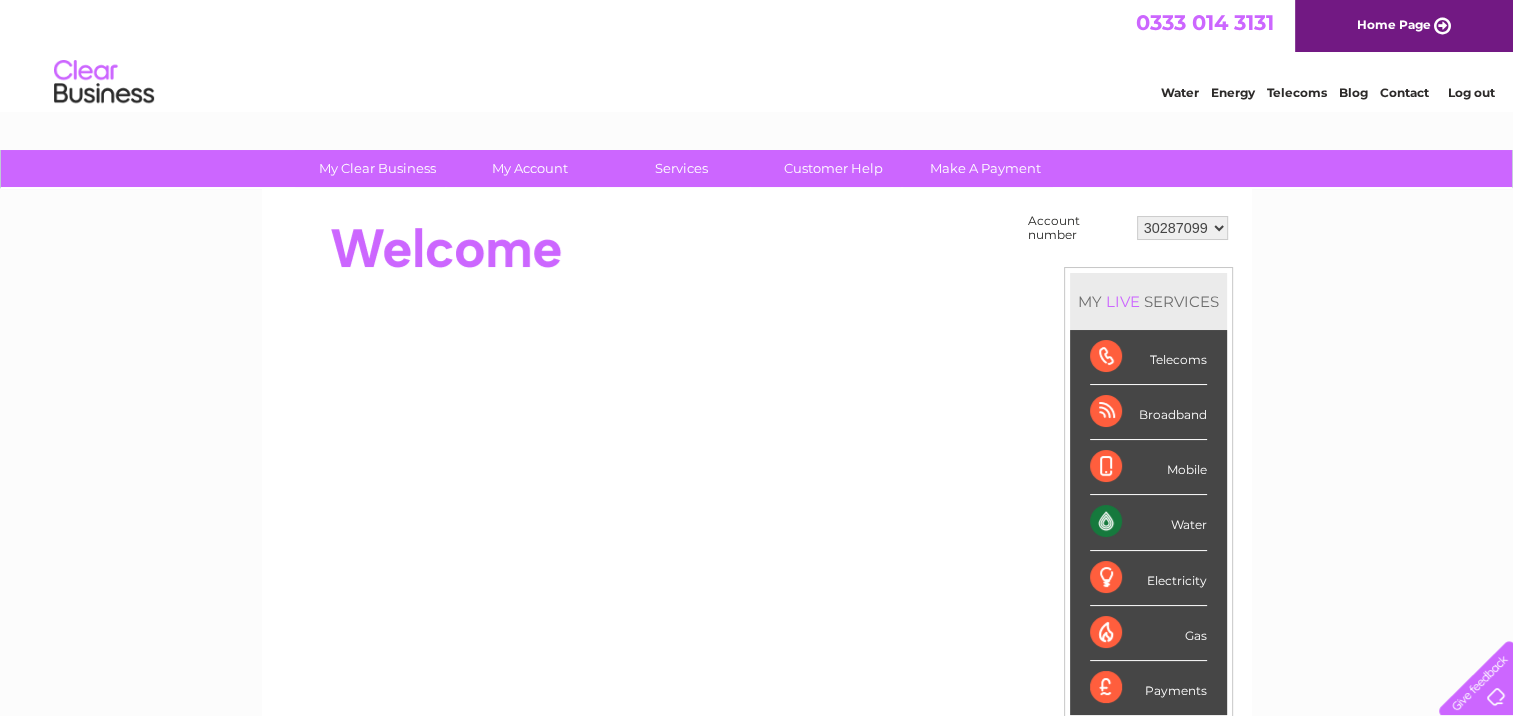 scroll, scrollTop: 0, scrollLeft: 0, axis: both 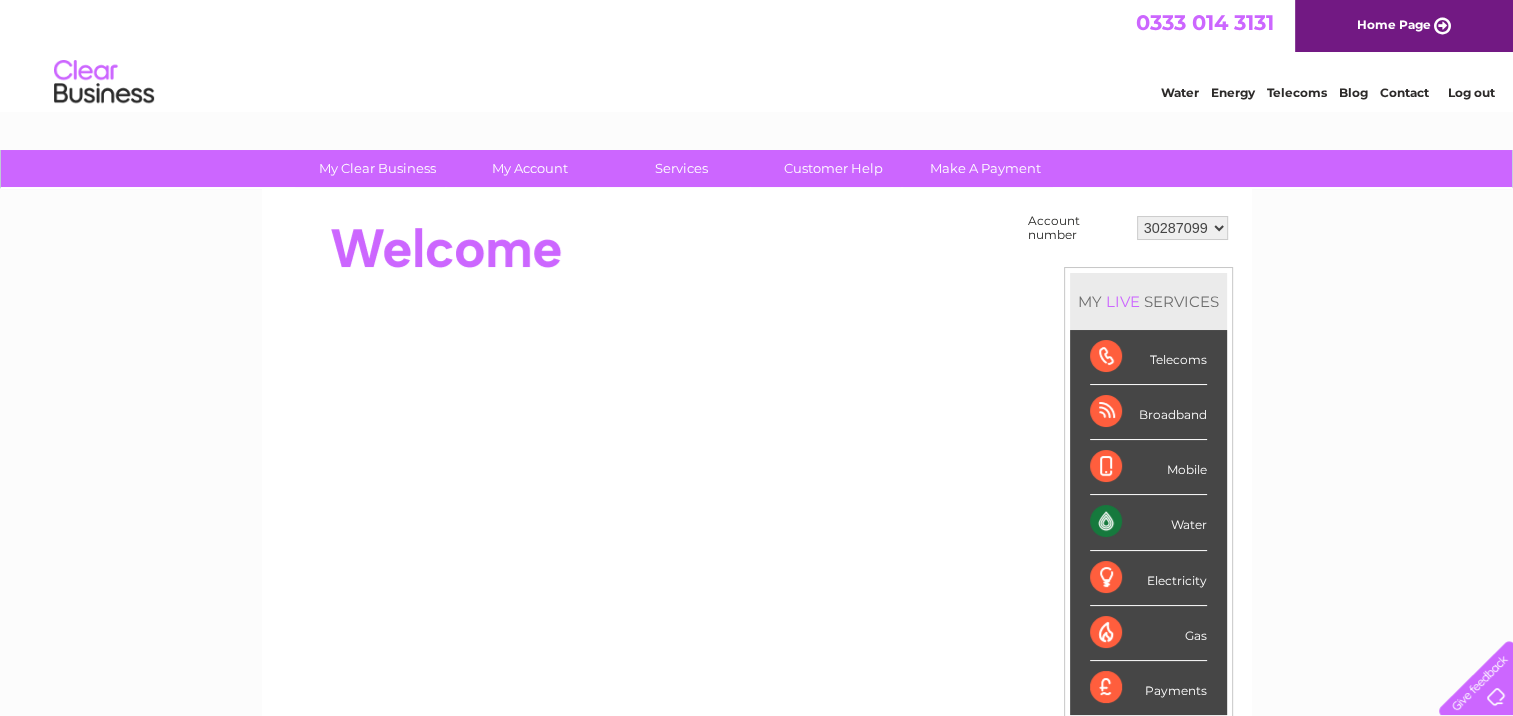 drag, startPoint x: 1237, startPoint y: 229, endPoint x: 1212, endPoint y: 232, distance: 25.179358 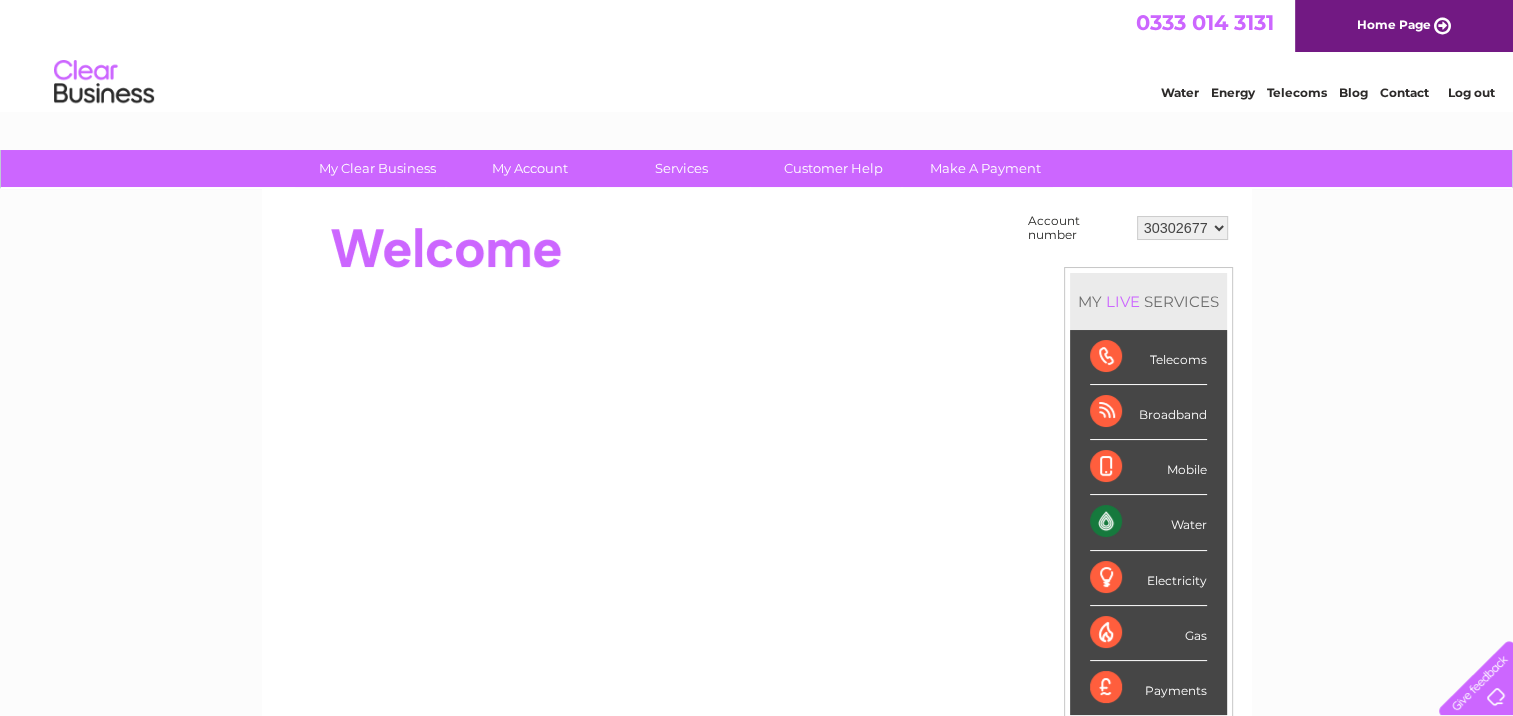 click on "30287099
30302677
30302678" at bounding box center (1182, 228) 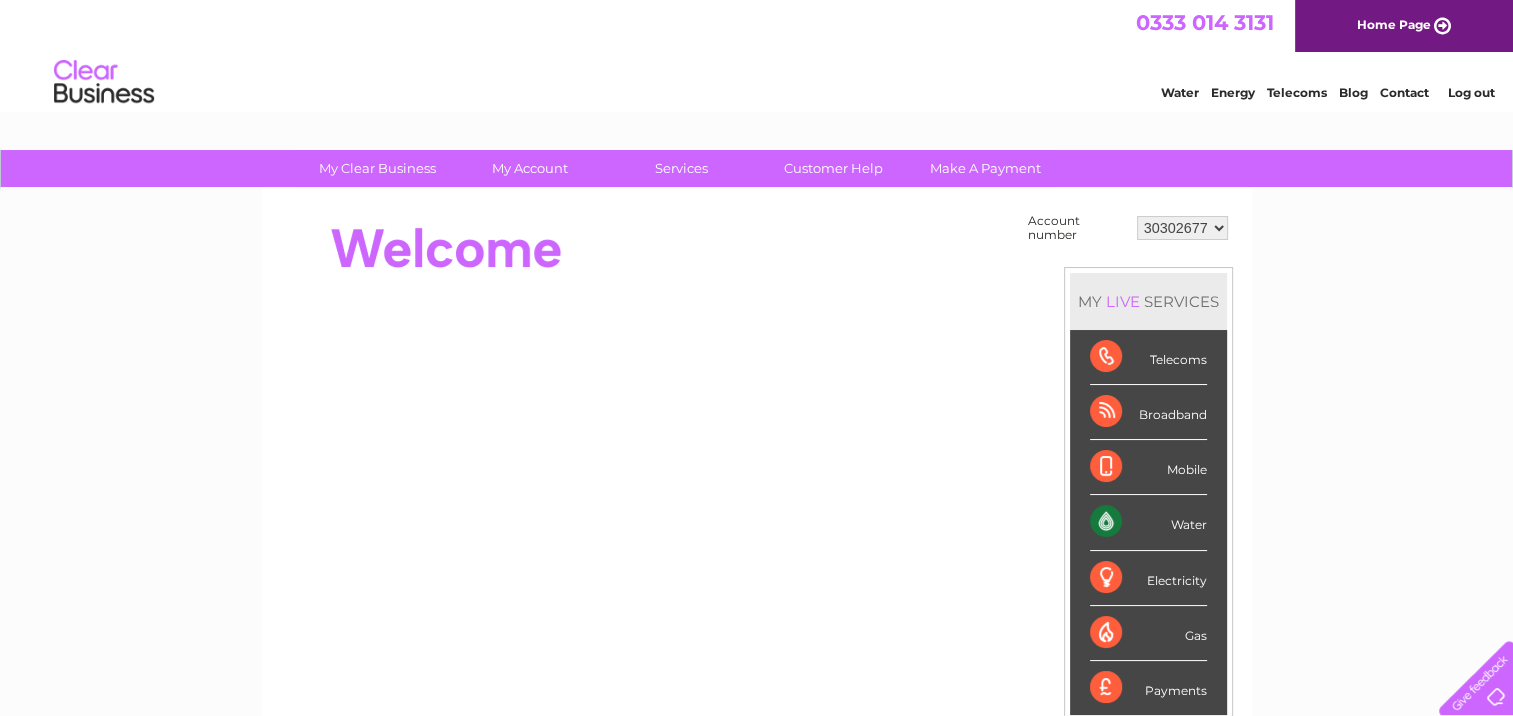 scroll, scrollTop: 0, scrollLeft: 0, axis: both 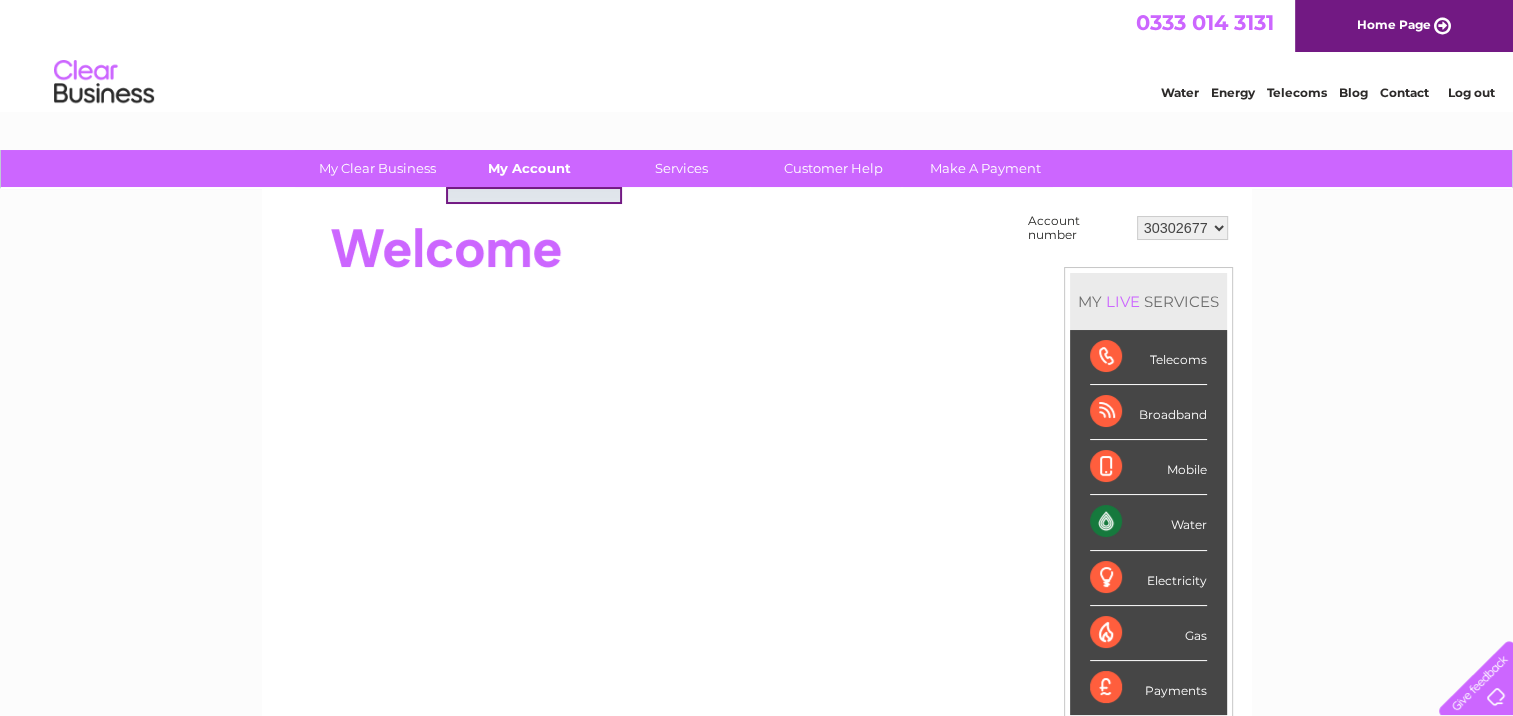 click on "My Account" at bounding box center [529, 168] 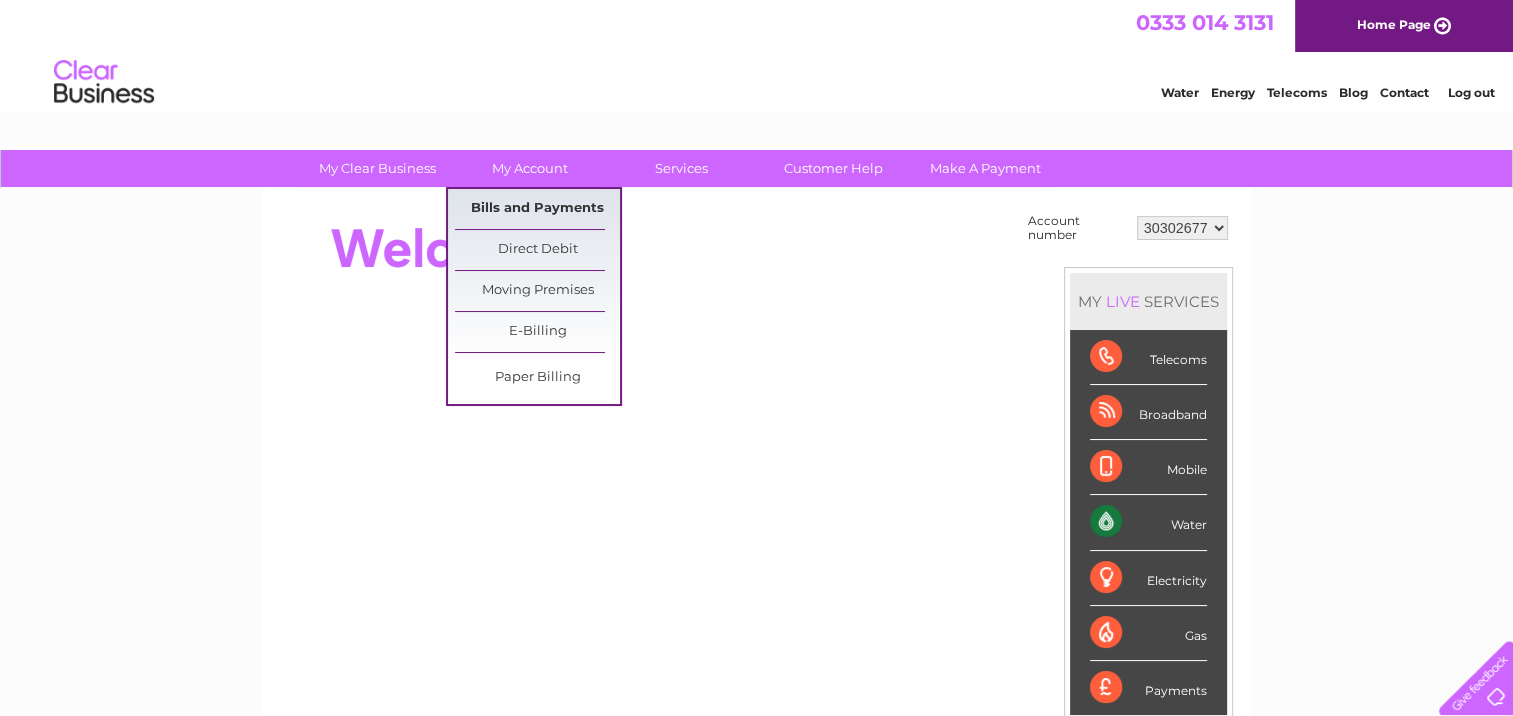 click on "Bills and Payments" at bounding box center (537, 209) 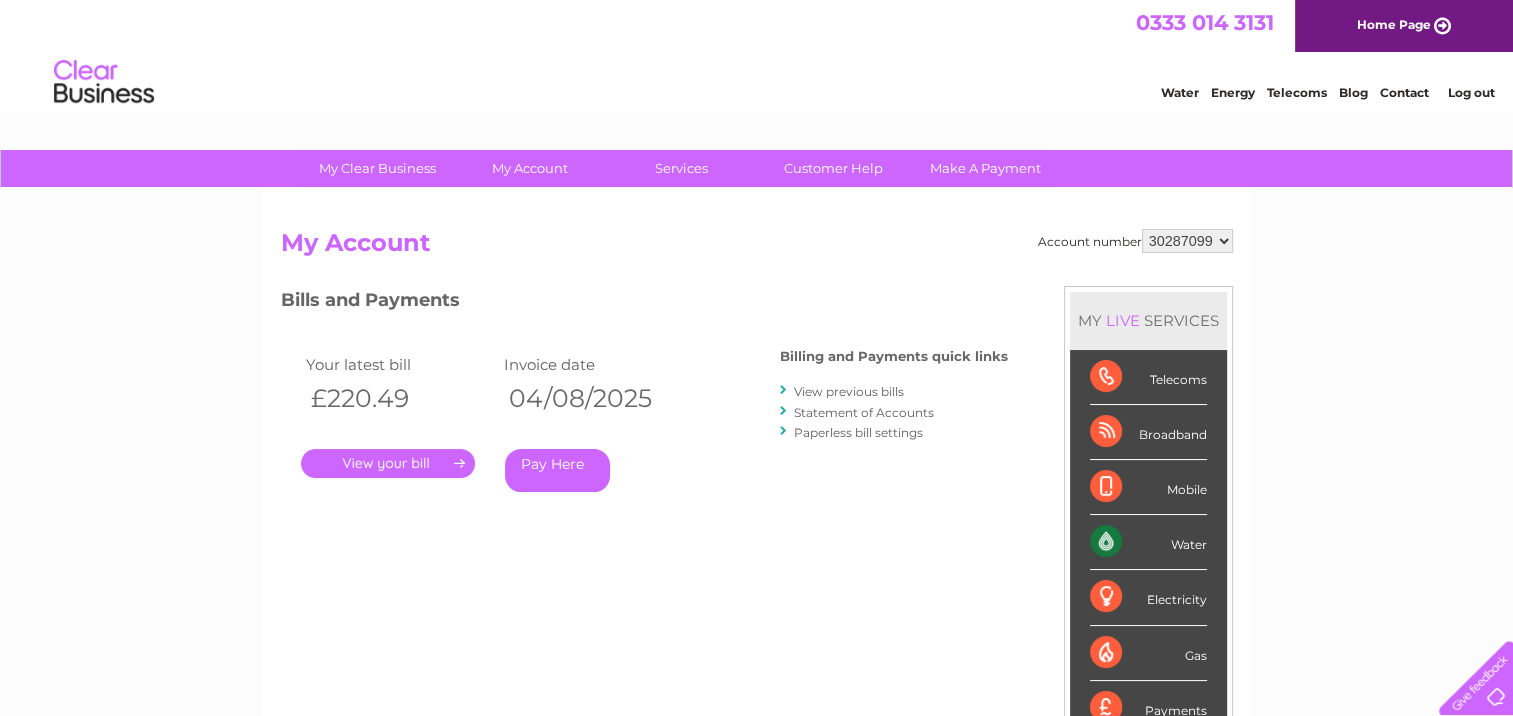scroll, scrollTop: 100, scrollLeft: 0, axis: vertical 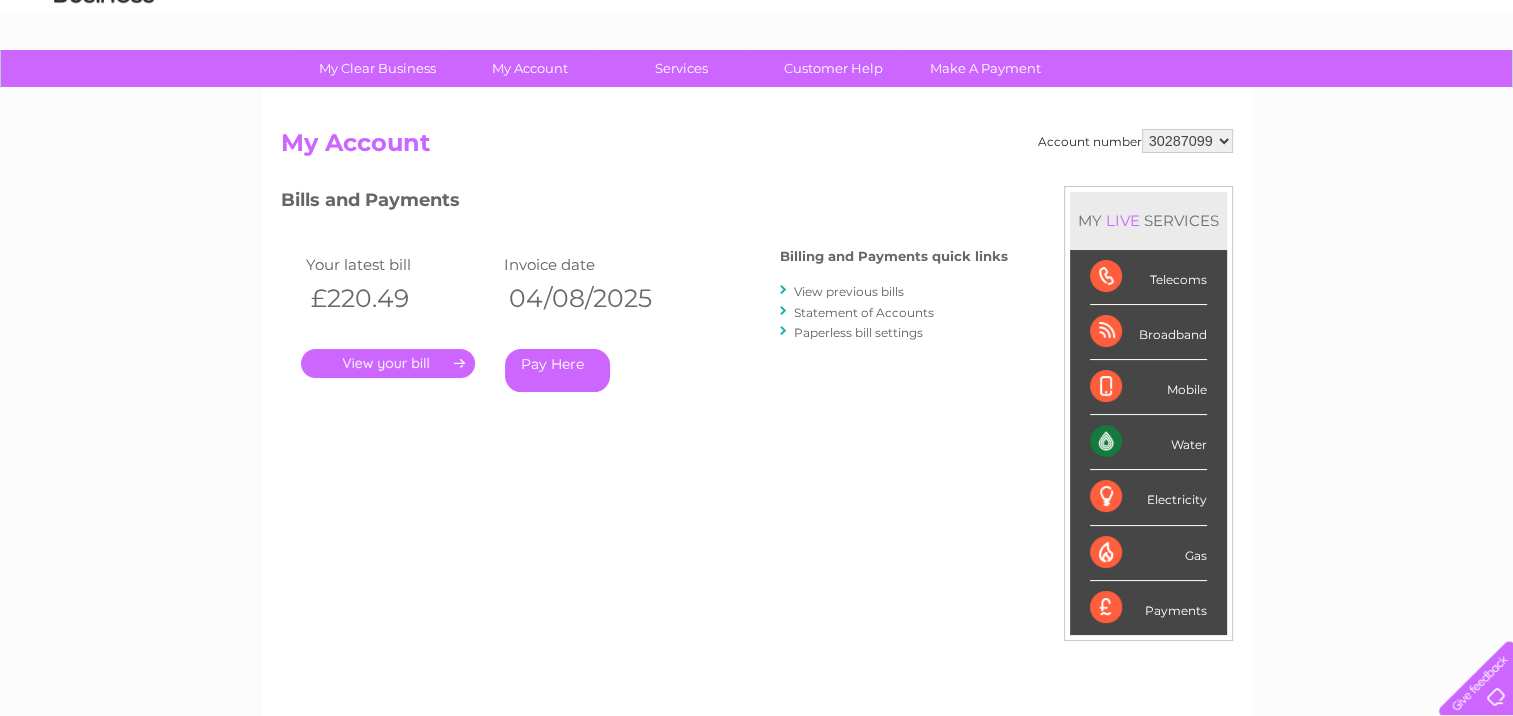 click on "30287099
30302677
30302678" at bounding box center (1187, 141) 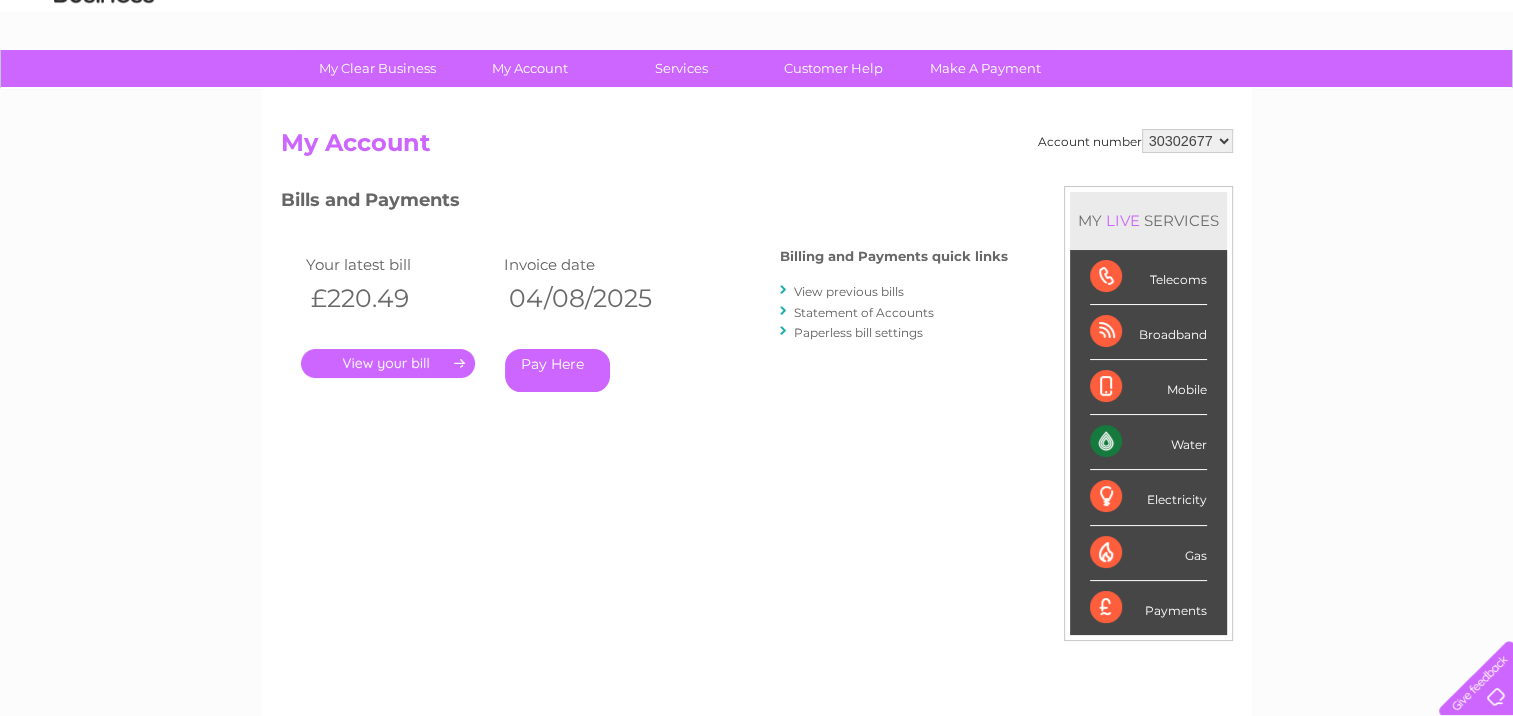 click on "30287099
30302677
30302678" at bounding box center [1187, 141] 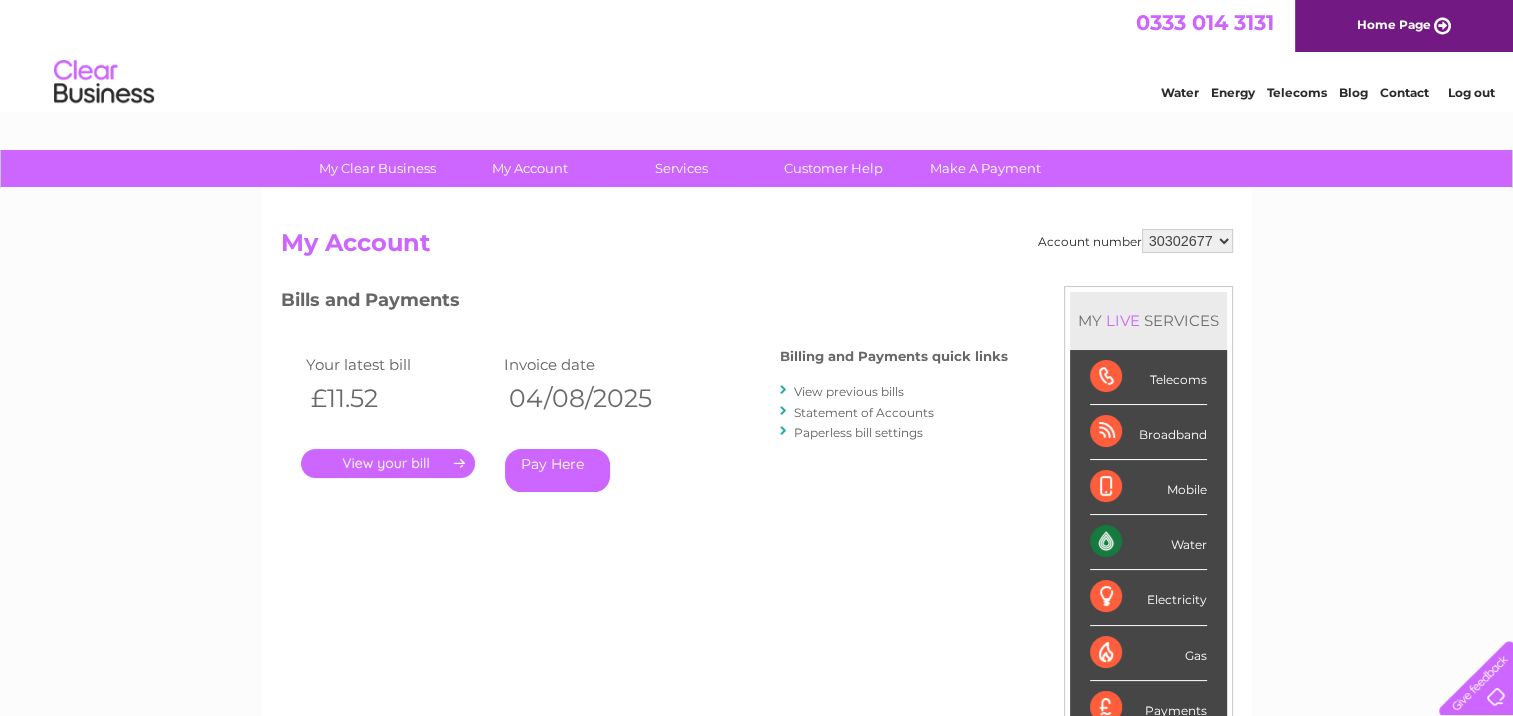scroll, scrollTop: 0, scrollLeft: 0, axis: both 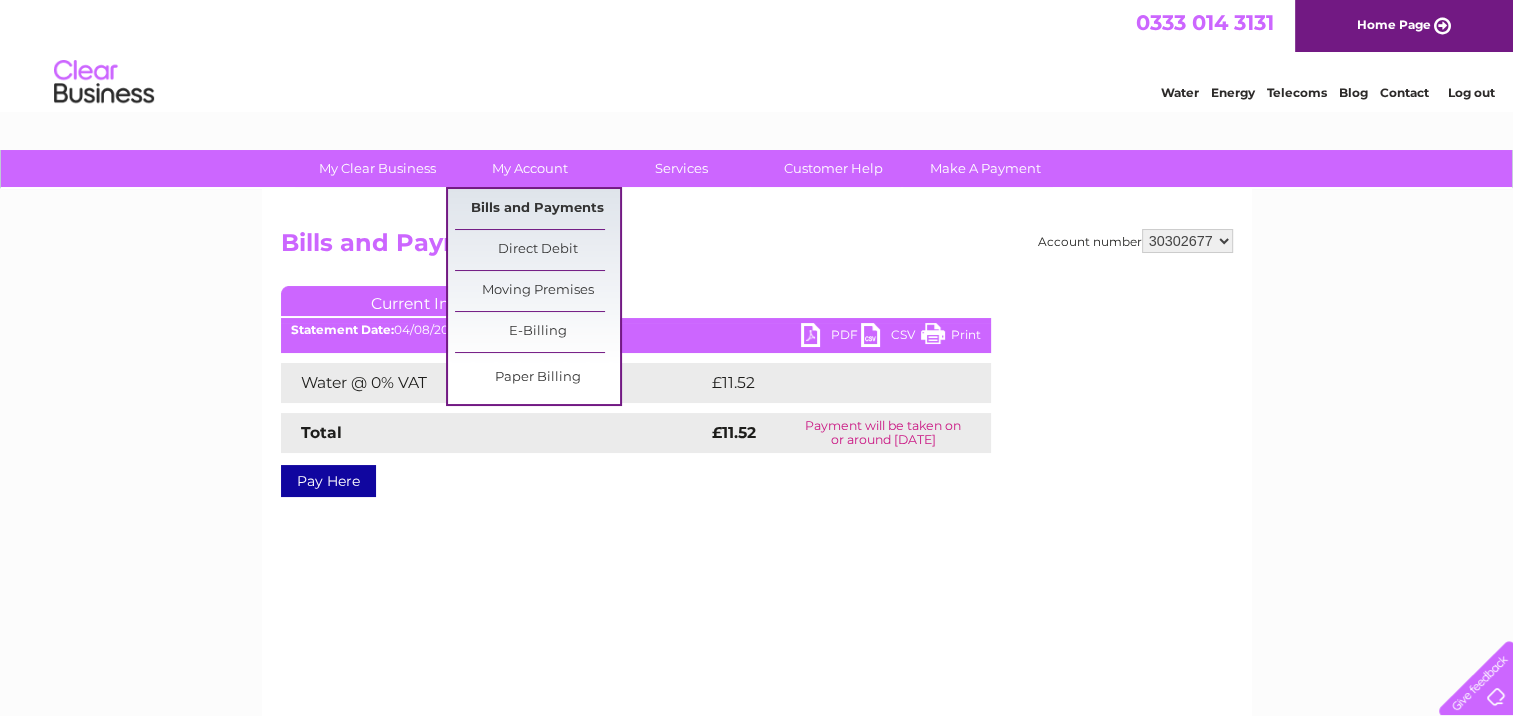 click on "Bills and Payments" at bounding box center (537, 209) 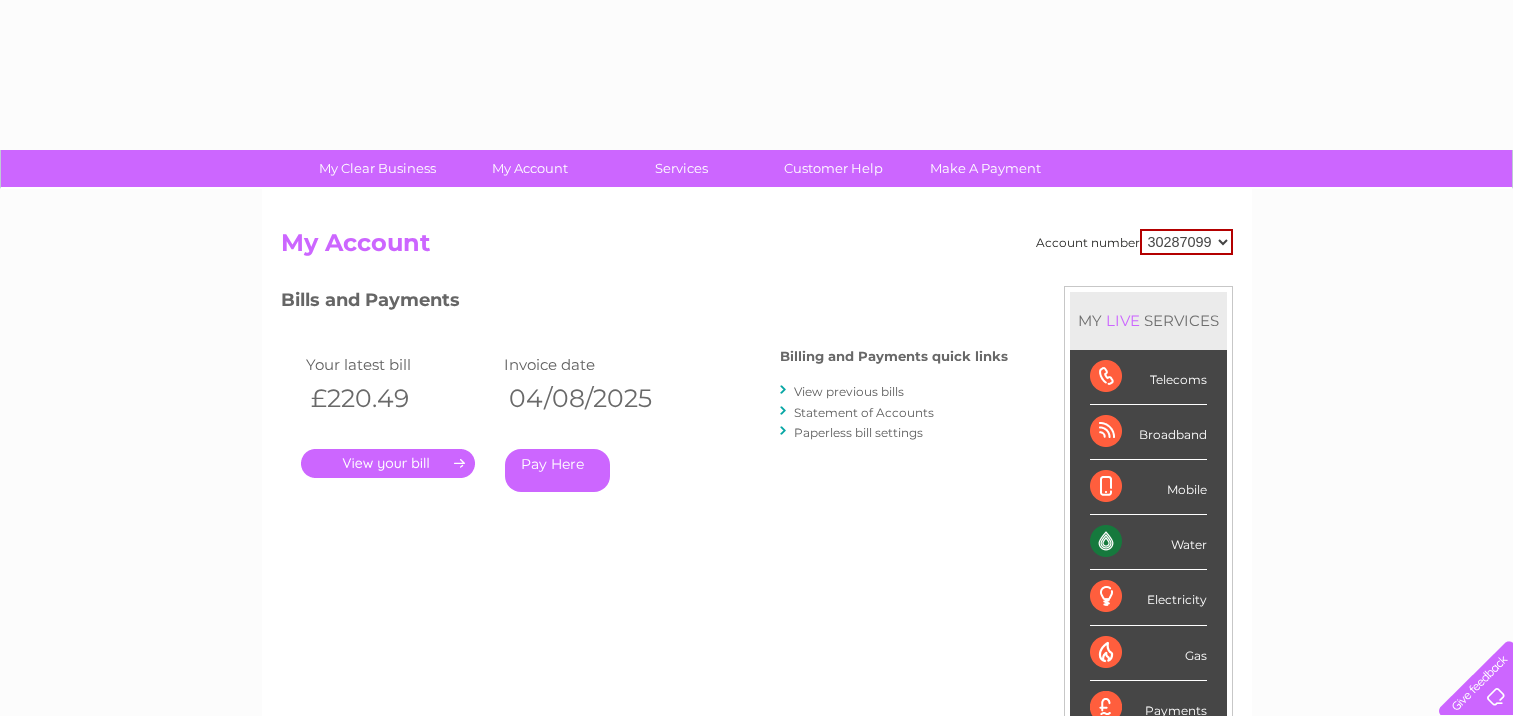 scroll, scrollTop: 0, scrollLeft: 0, axis: both 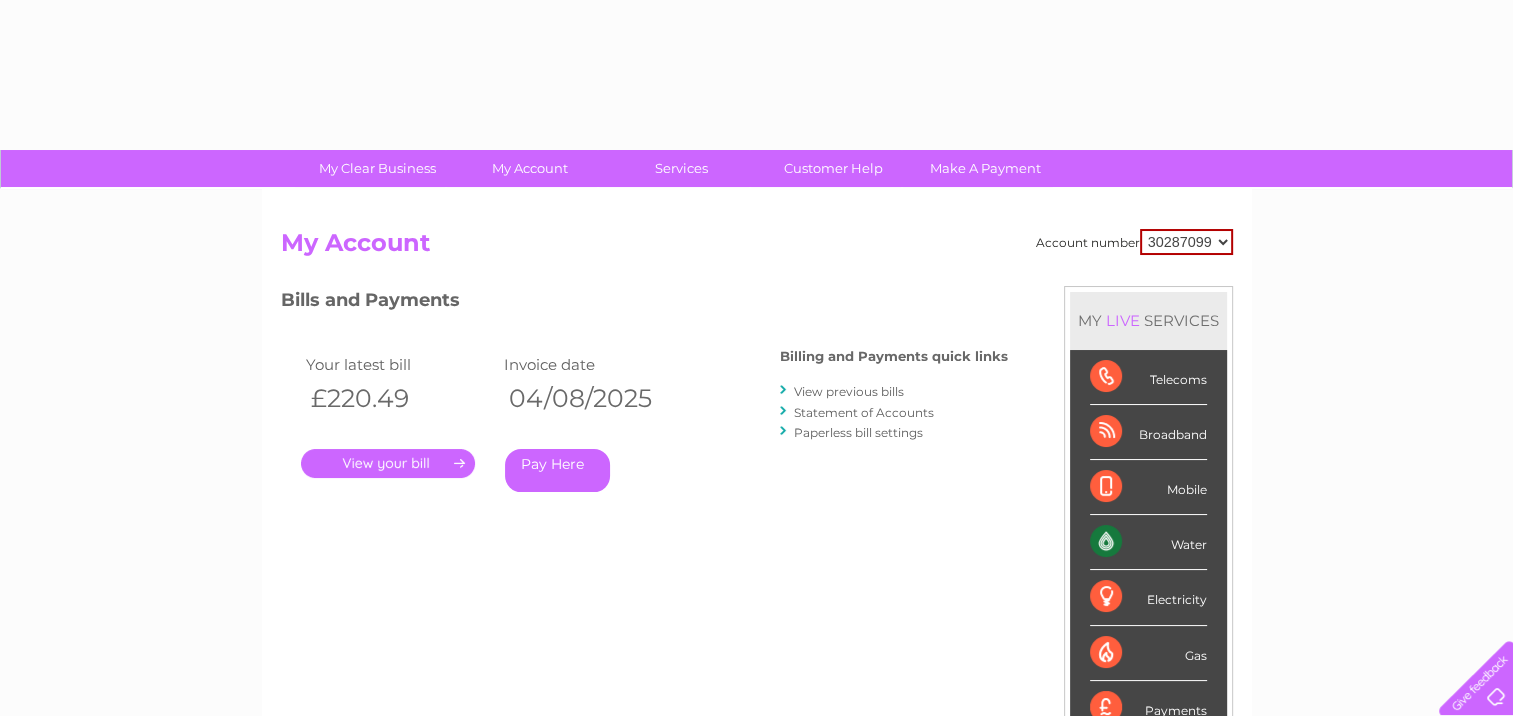 drag, startPoint x: 0, startPoint y: 0, endPoint x: 1190, endPoint y: 244, distance: 1214.7576 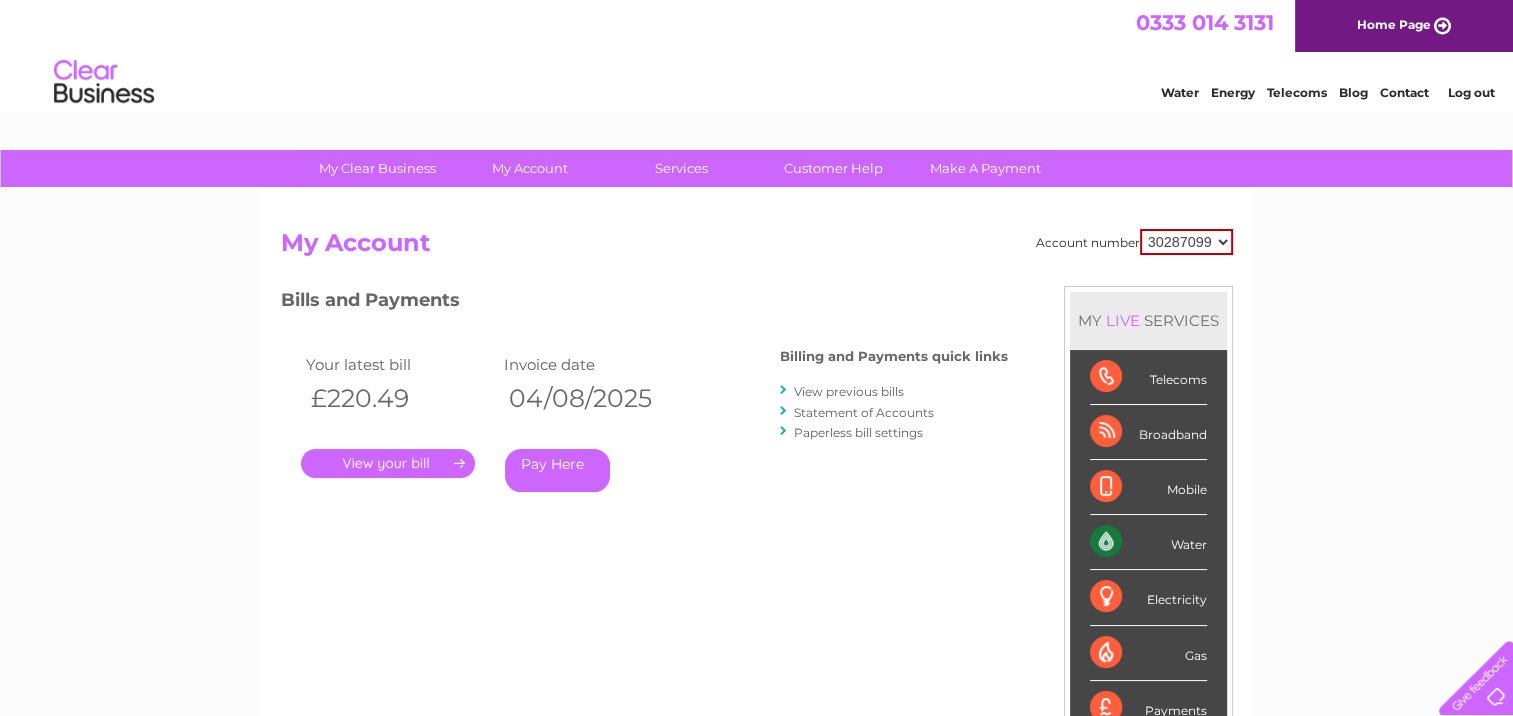 scroll, scrollTop: 0, scrollLeft: 0, axis: both 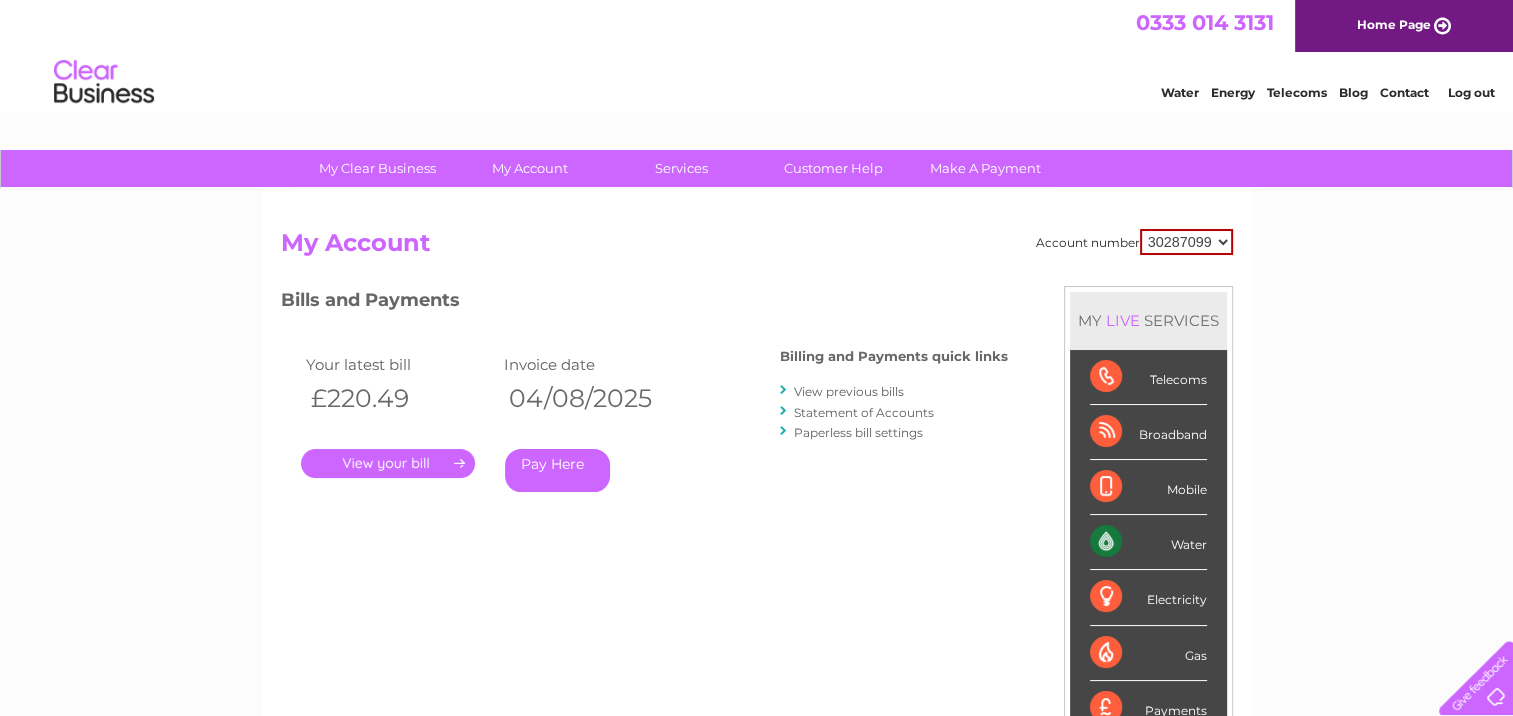 select on "30302677" 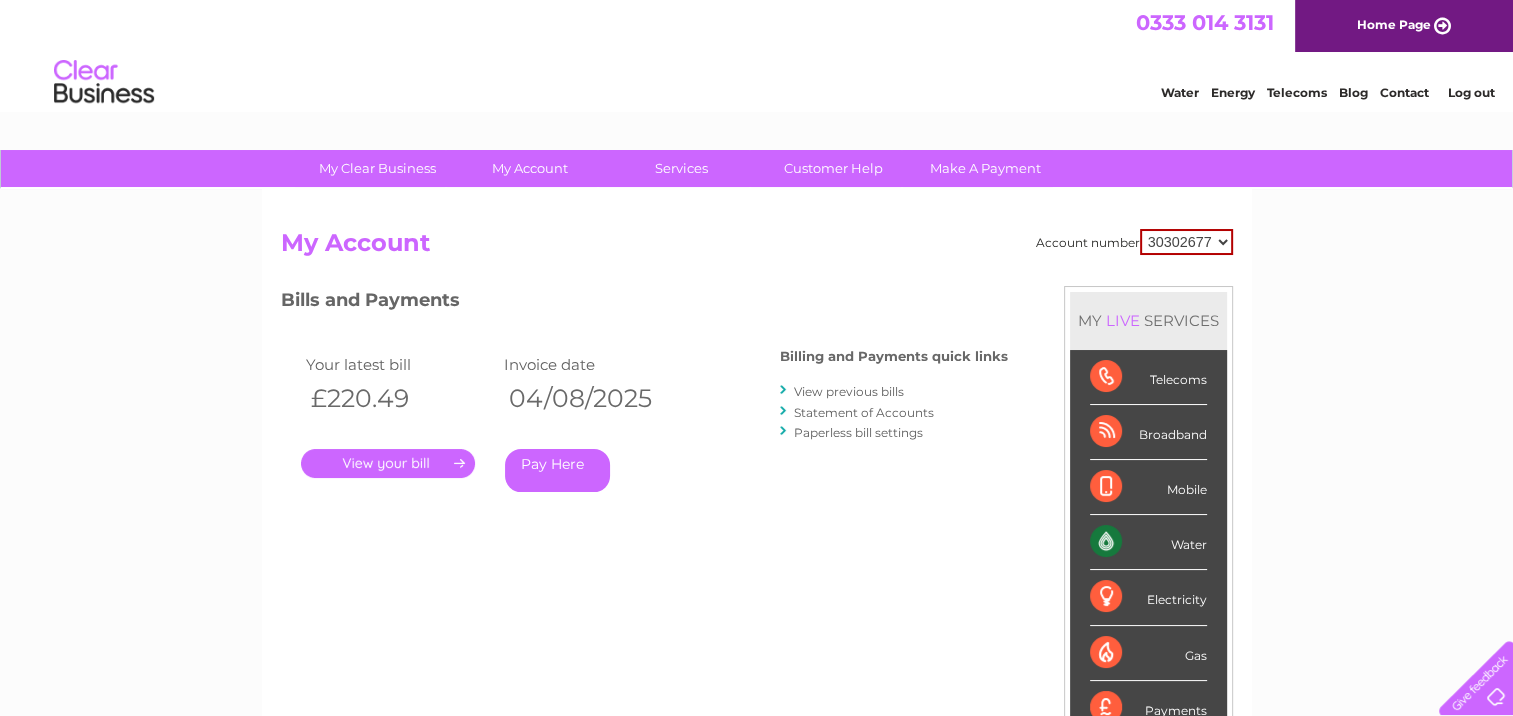 click on "30287099
30302677
30302678" at bounding box center [1186, 242] 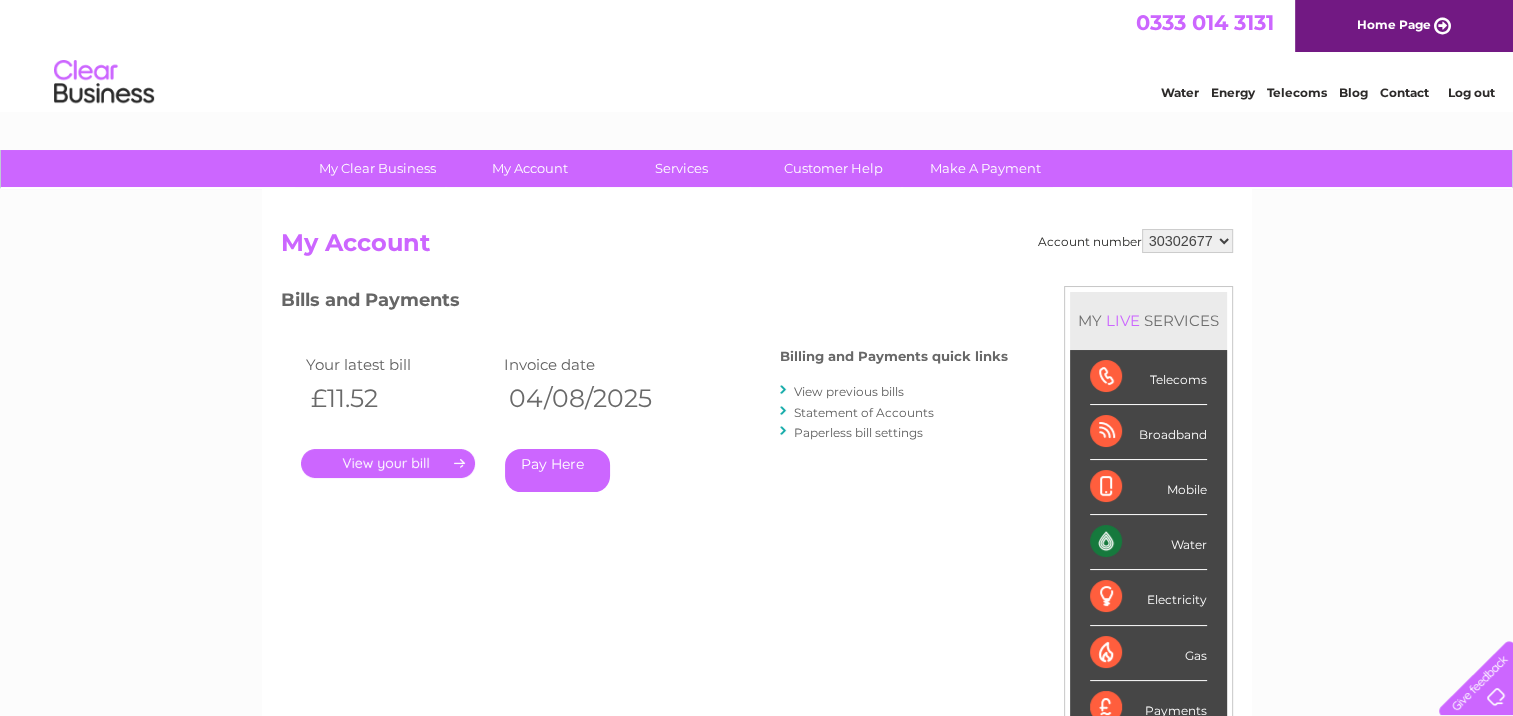scroll, scrollTop: 0, scrollLeft: 0, axis: both 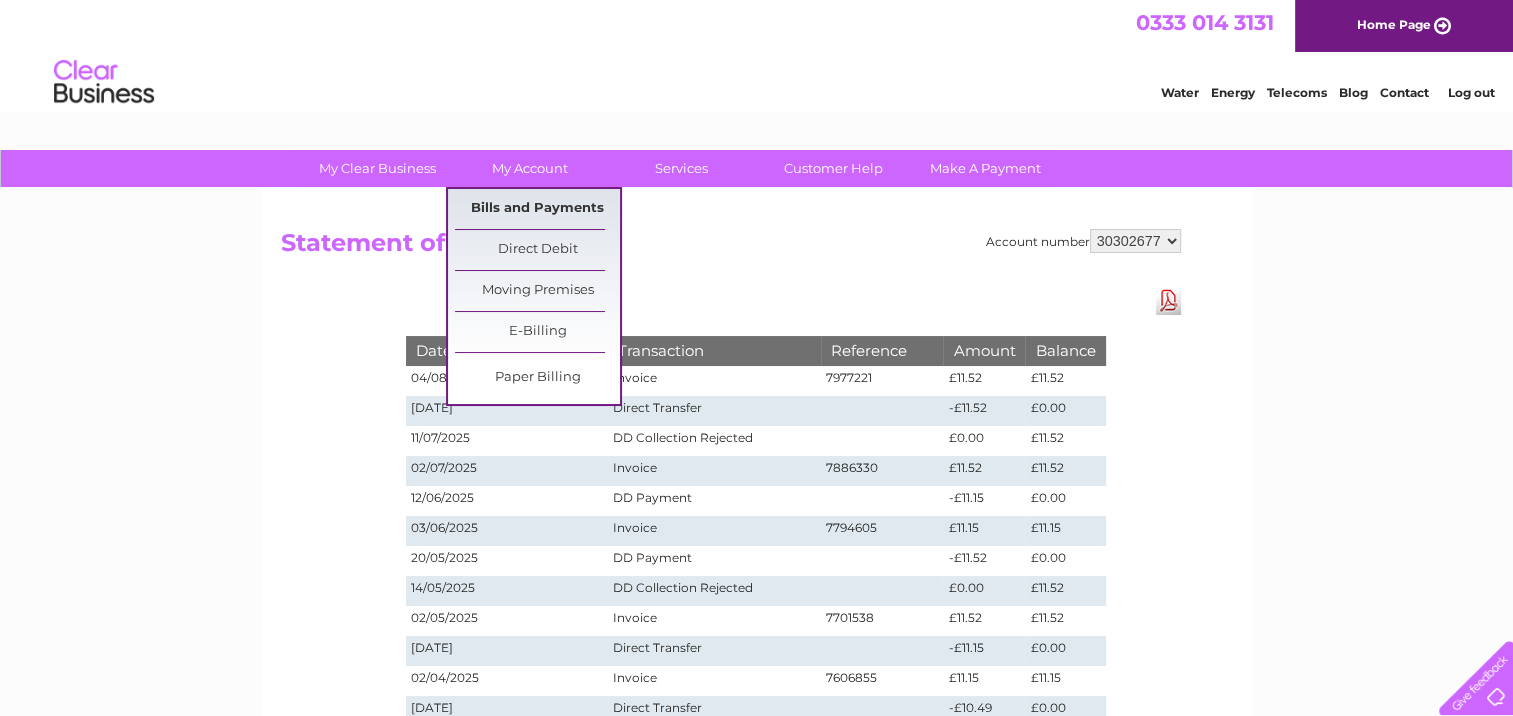 click on "Bills and Payments" at bounding box center (537, 209) 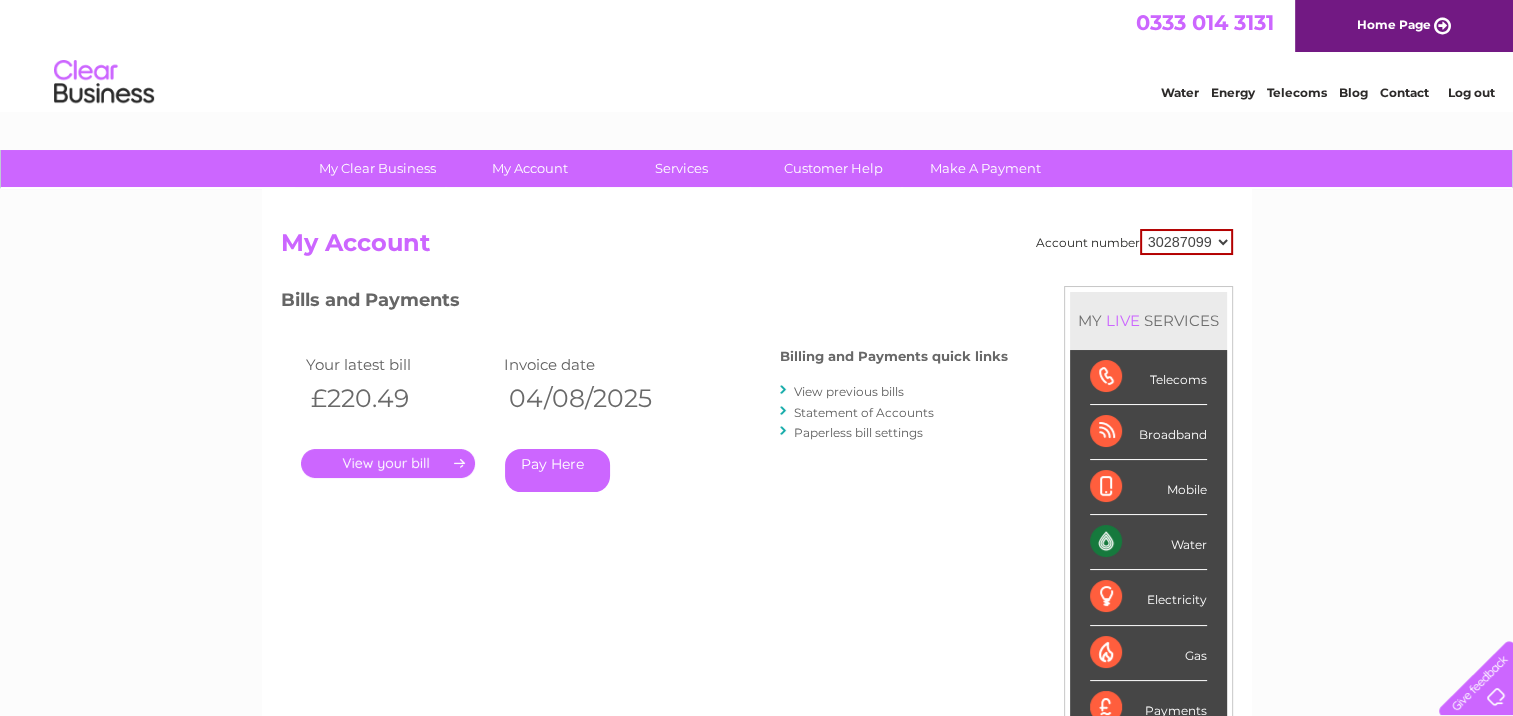 scroll, scrollTop: 0, scrollLeft: 0, axis: both 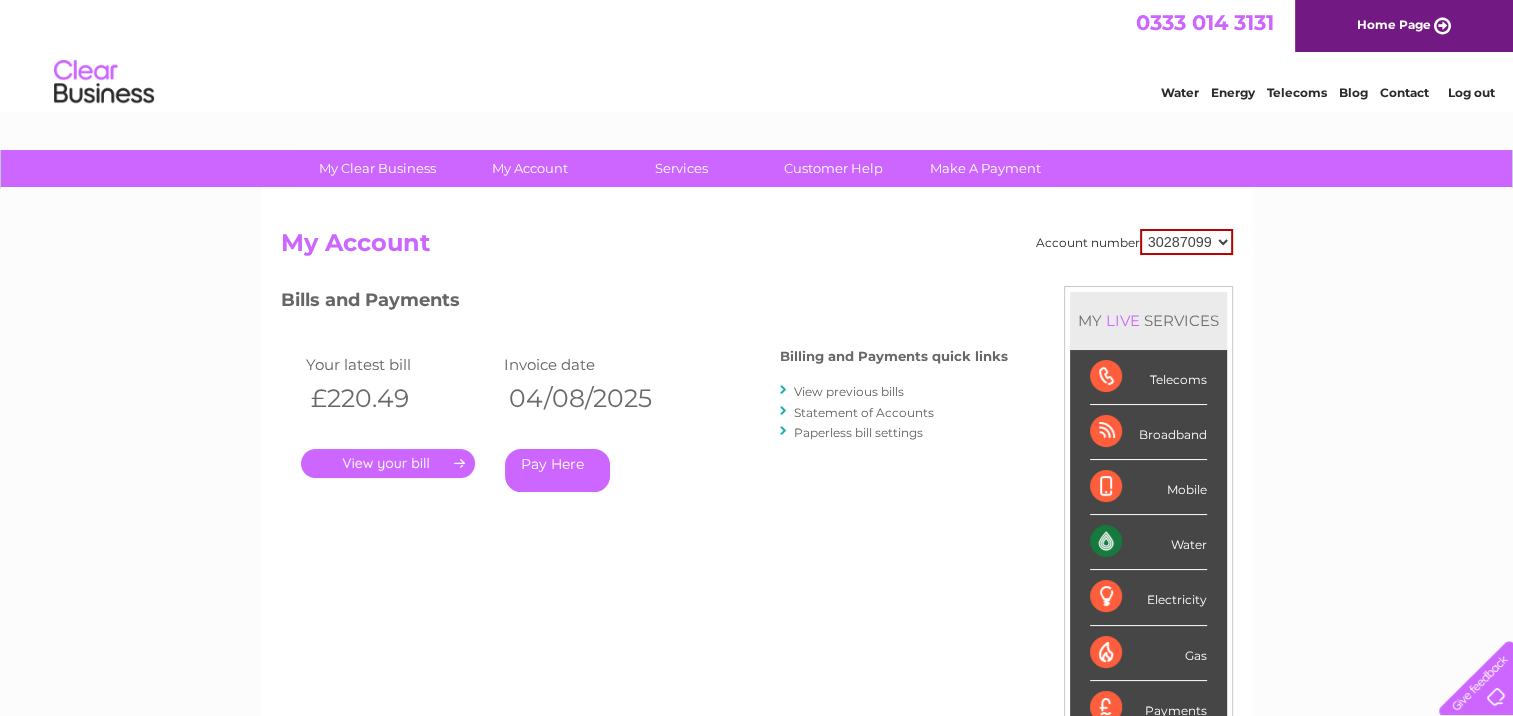select on "30302677" 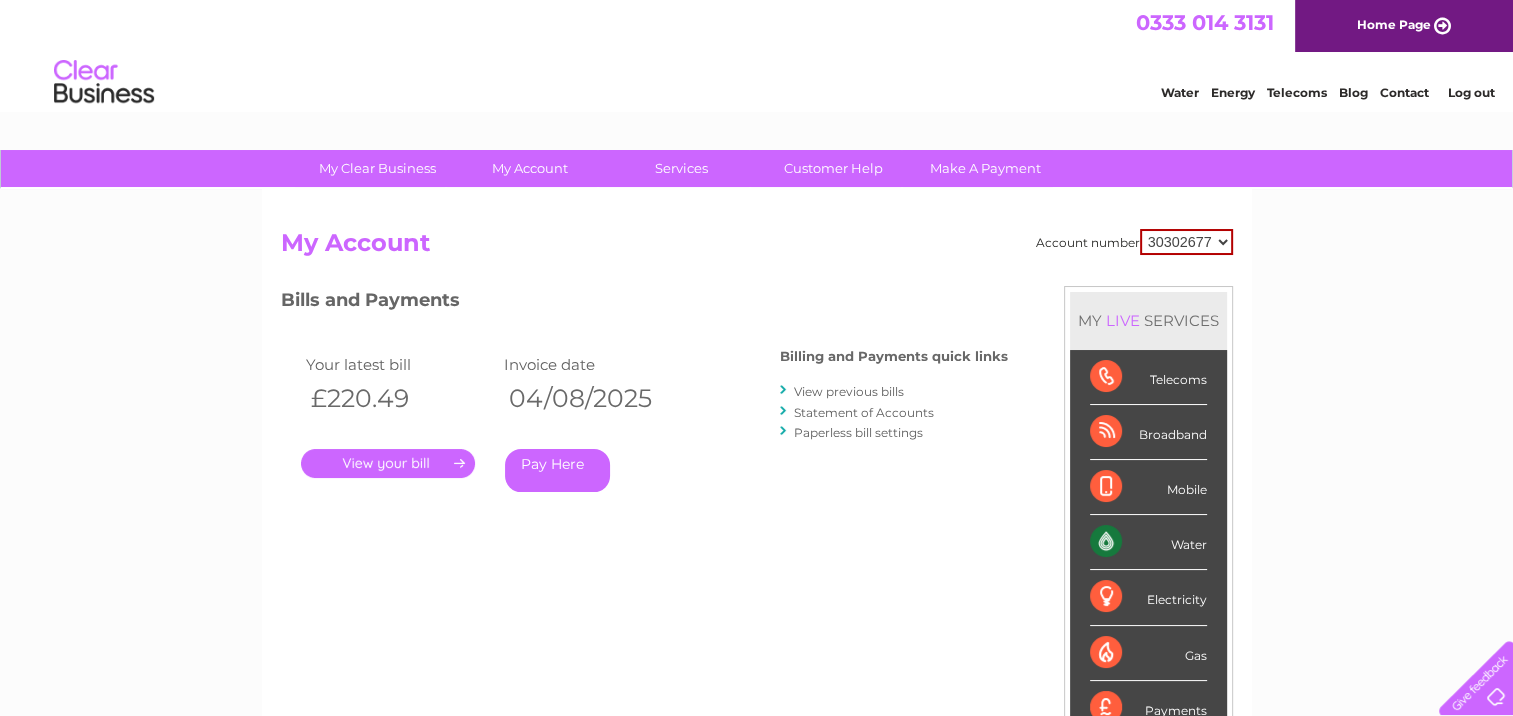 click on "30287099
30302677
30302678" at bounding box center [1186, 242] 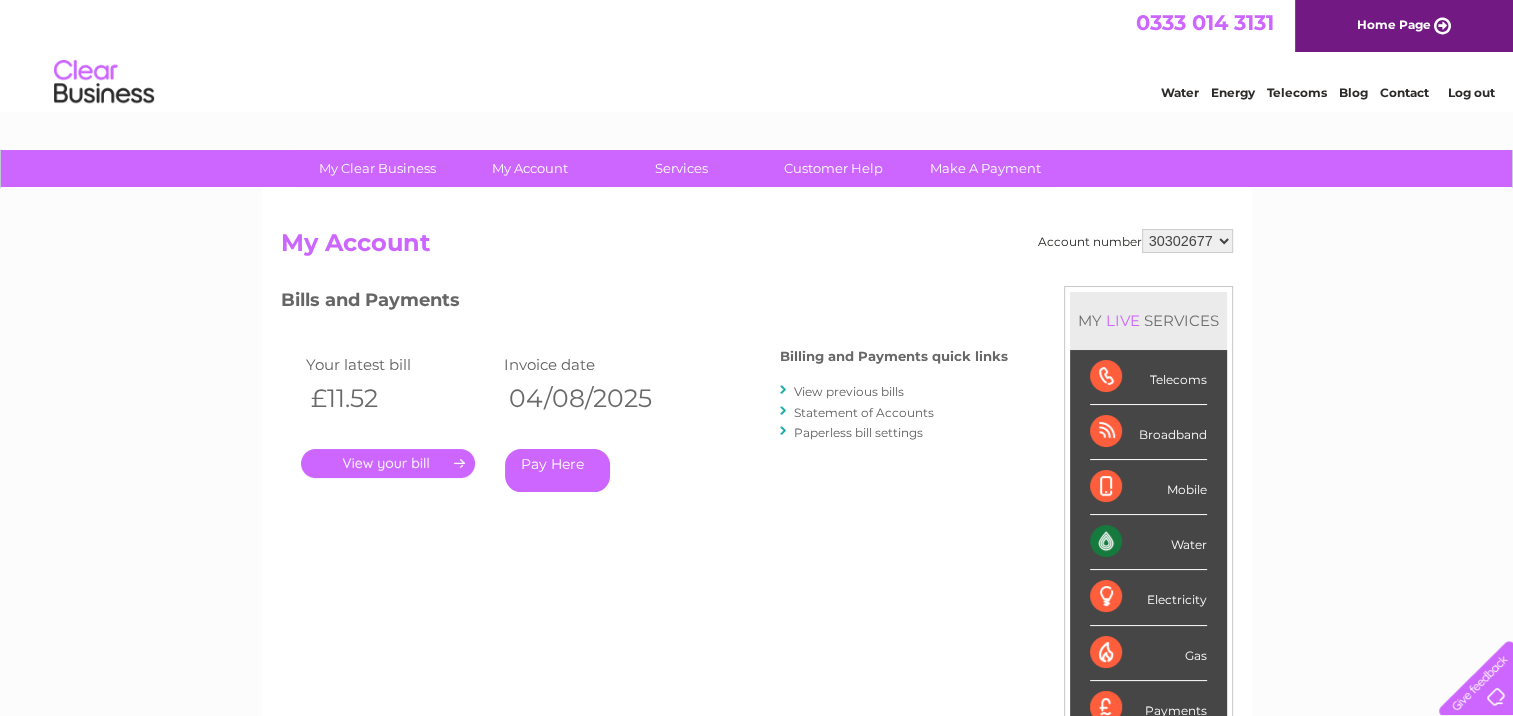 scroll, scrollTop: 0, scrollLeft: 0, axis: both 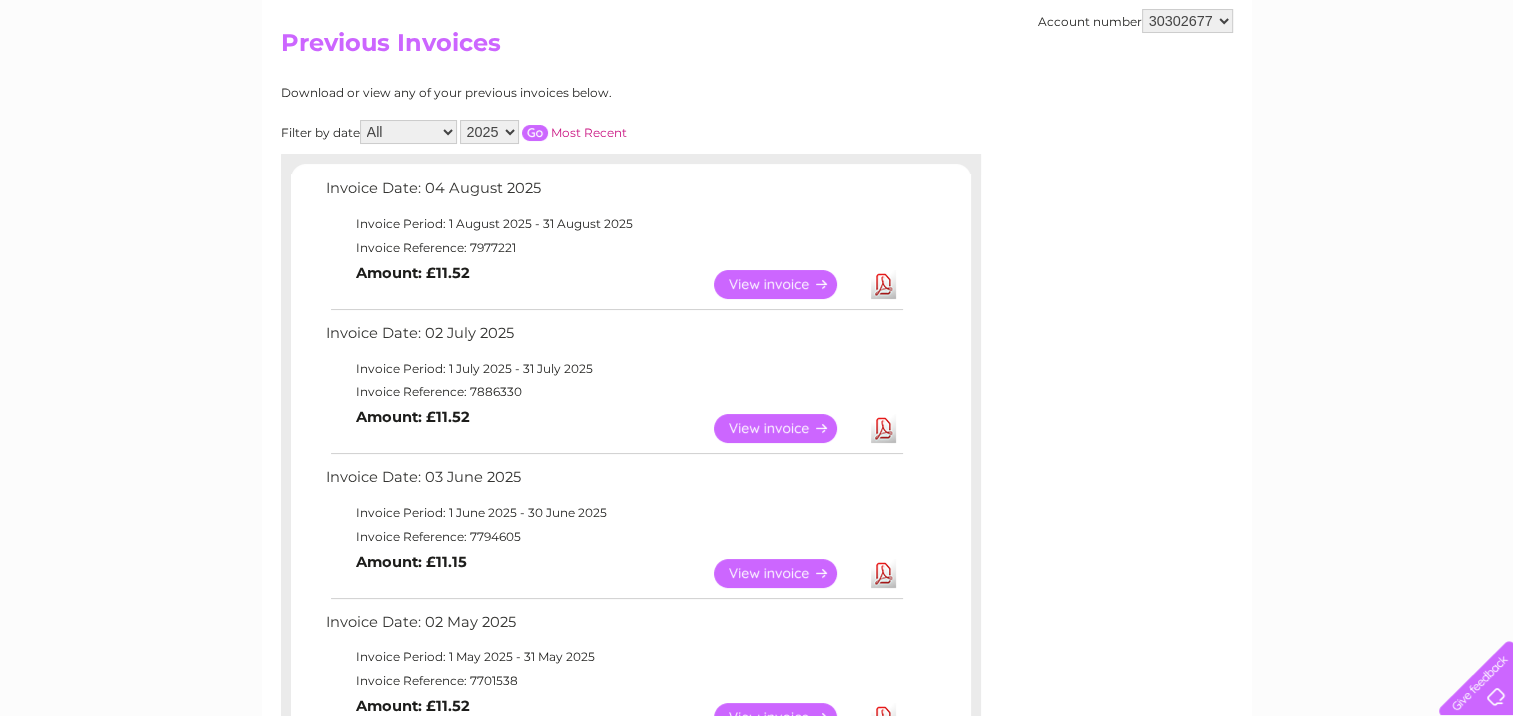 click on "View" at bounding box center [787, 428] 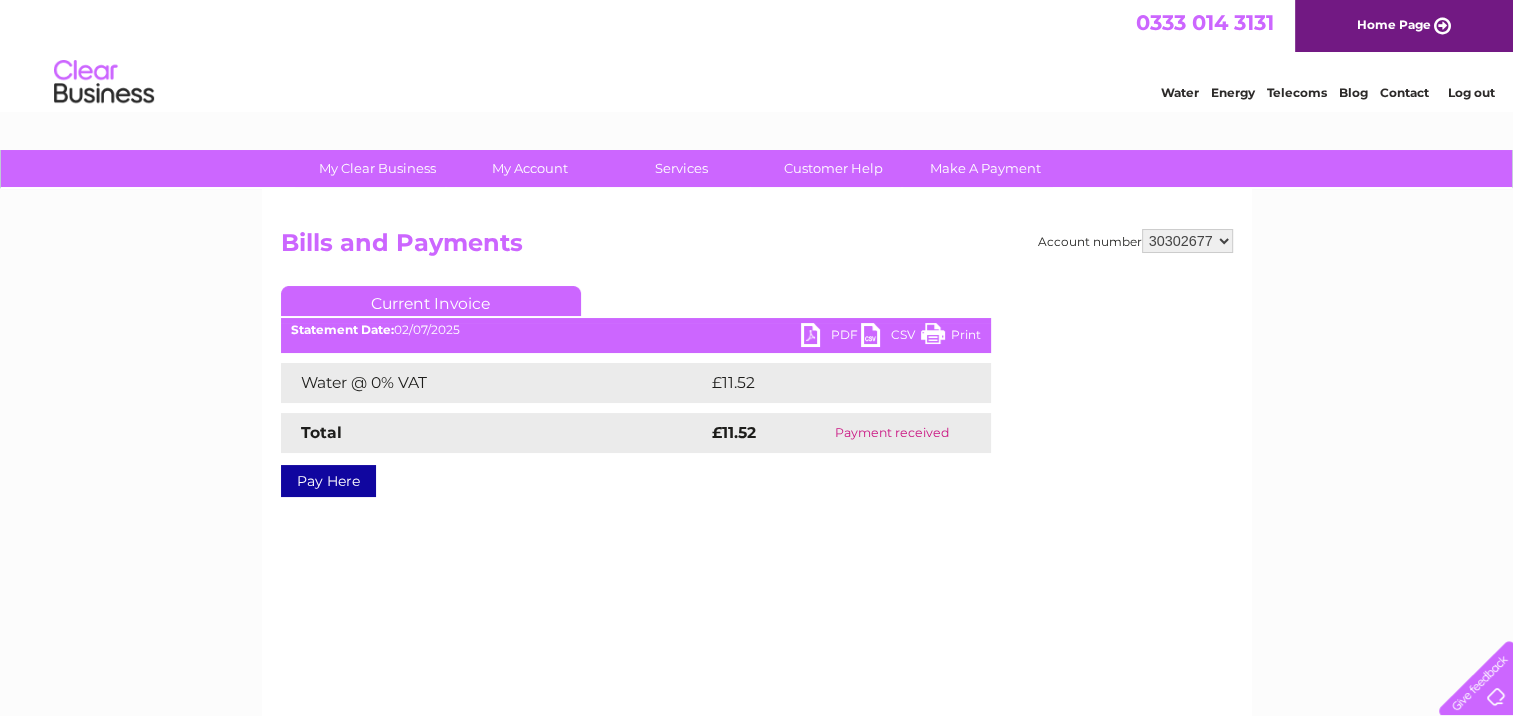 scroll, scrollTop: 0, scrollLeft: 0, axis: both 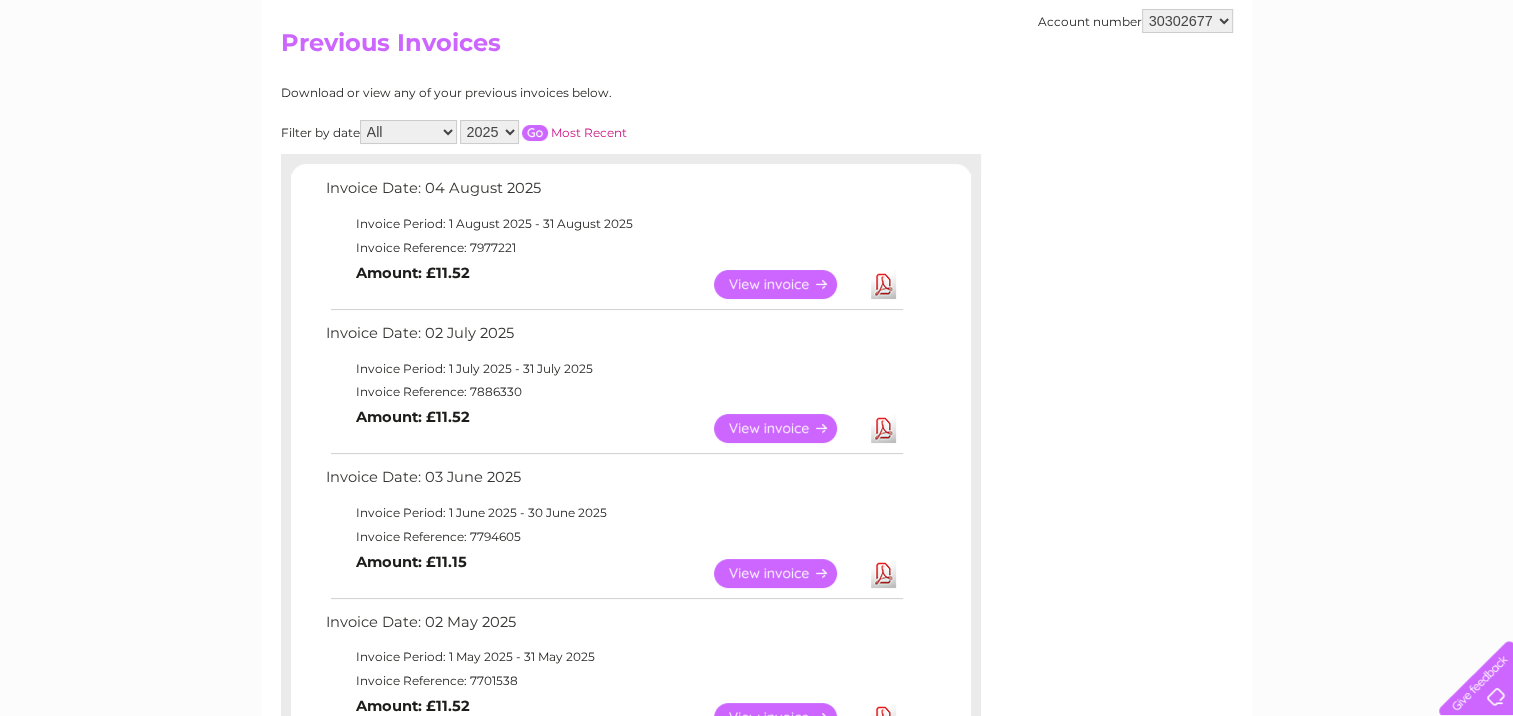 click on "View" at bounding box center [787, 573] 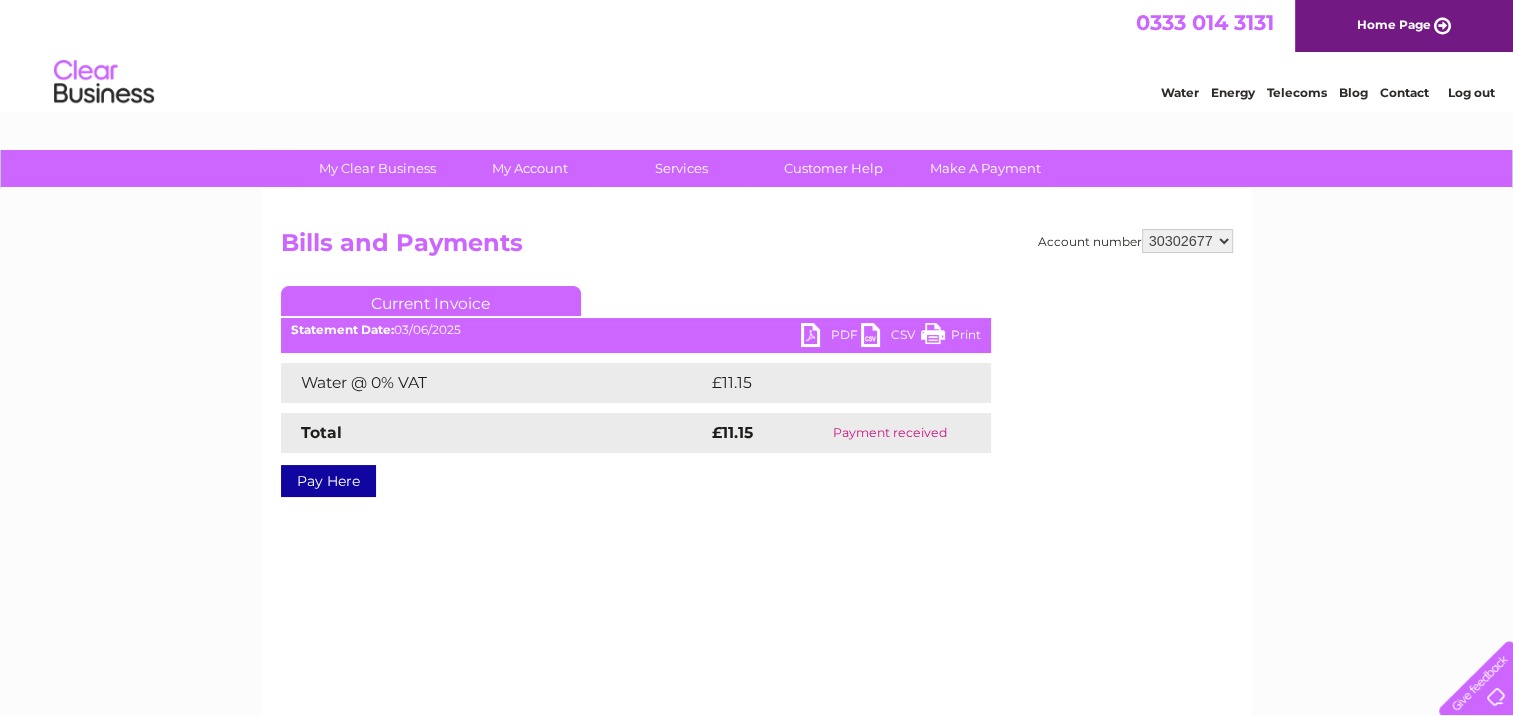 scroll, scrollTop: 0, scrollLeft: 0, axis: both 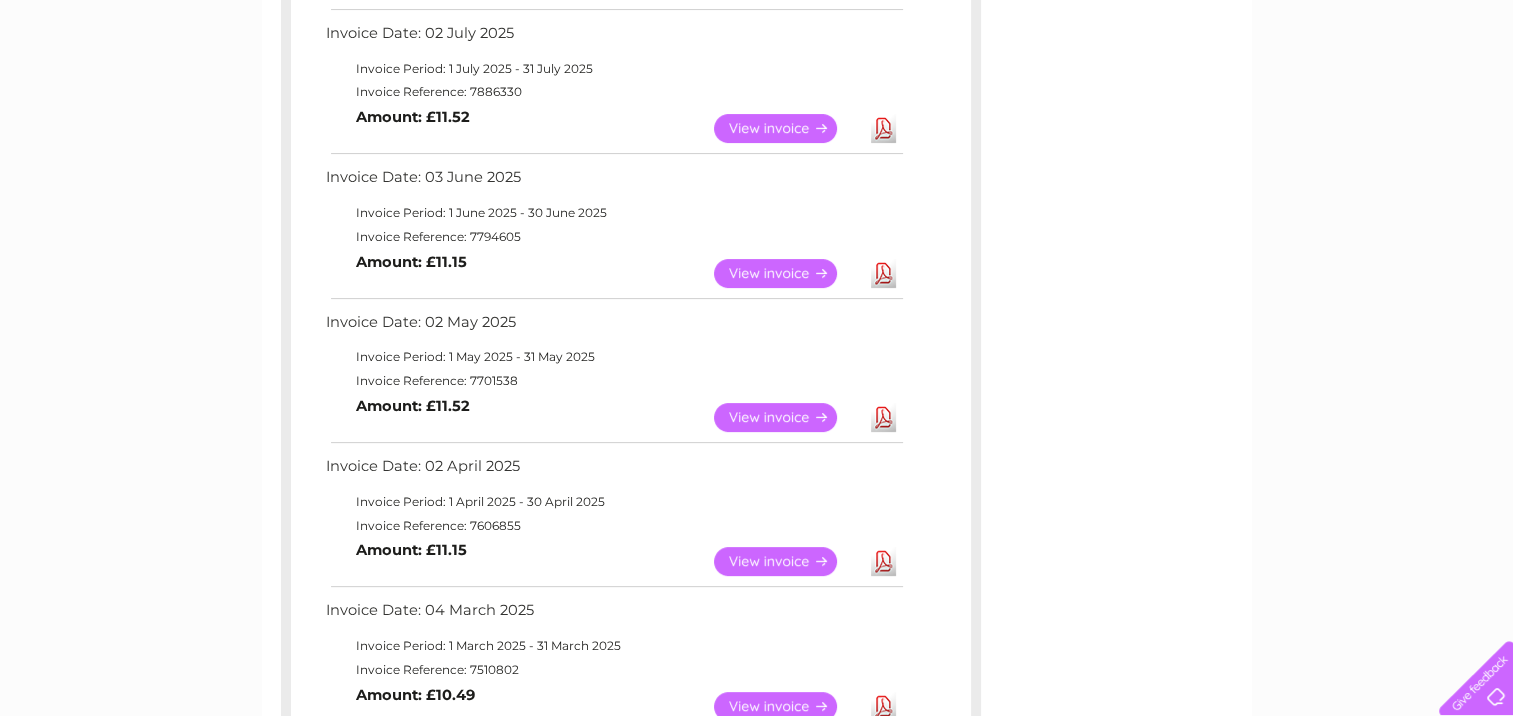 click on "View" at bounding box center (787, 417) 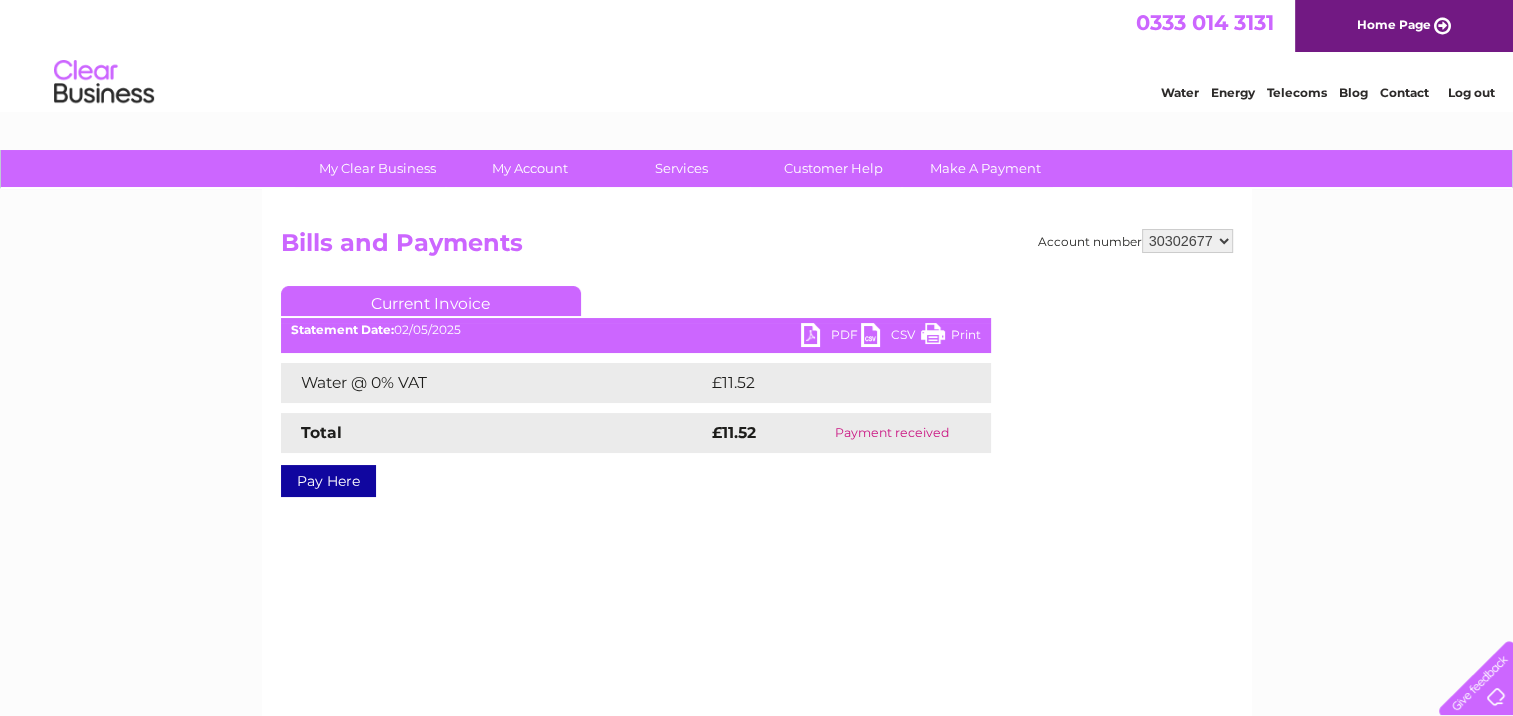 scroll, scrollTop: 0, scrollLeft: 0, axis: both 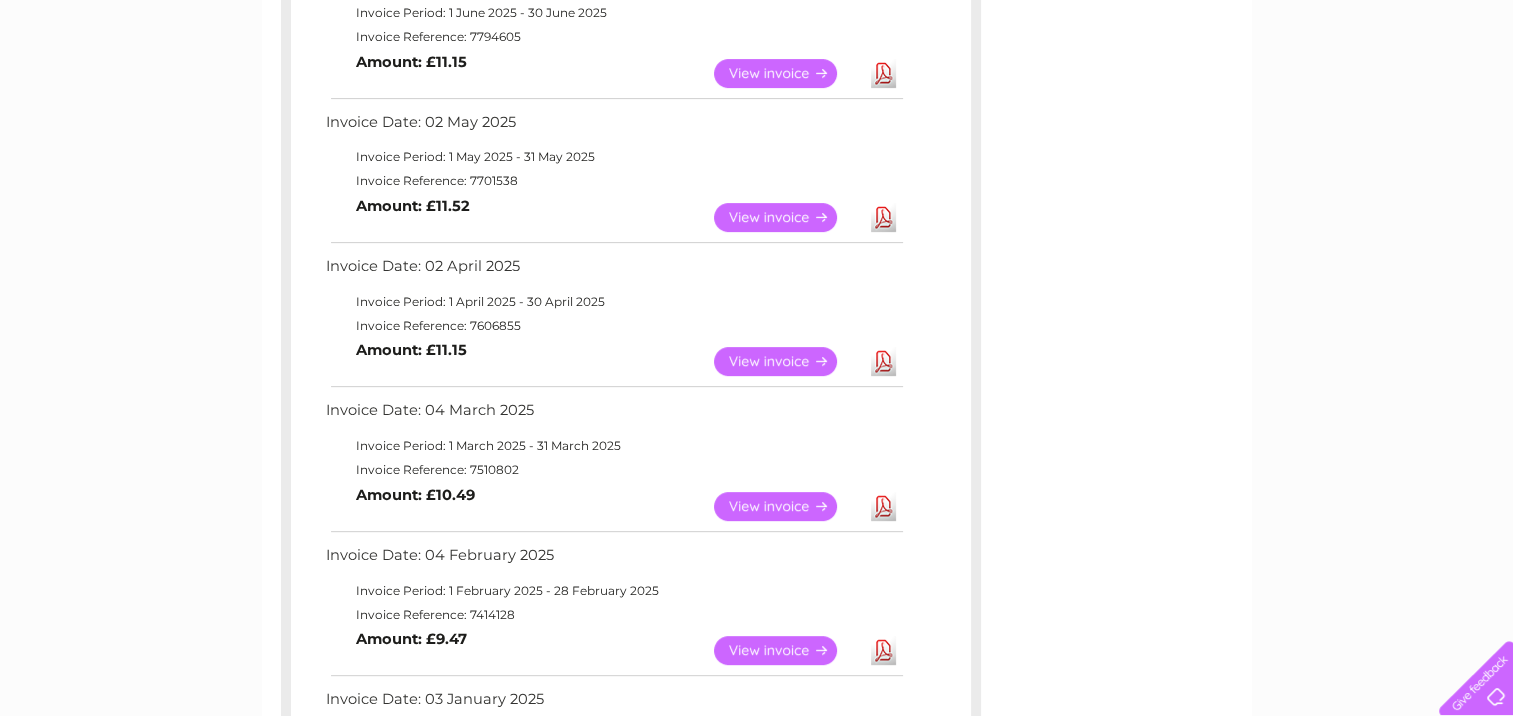 click on "View" at bounding box center [787, 361] 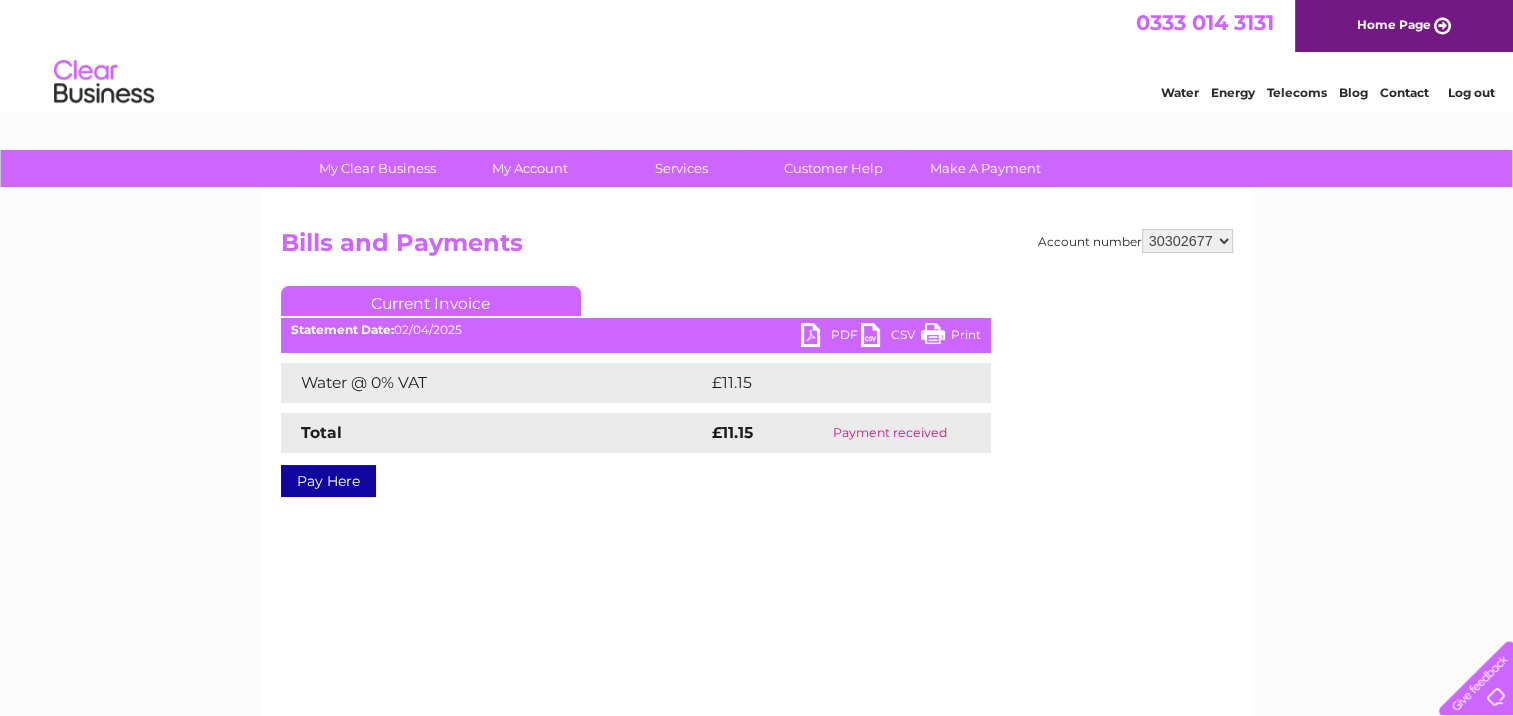 scroll, scrollTop: 0, scrollLeft: 0, axis: both 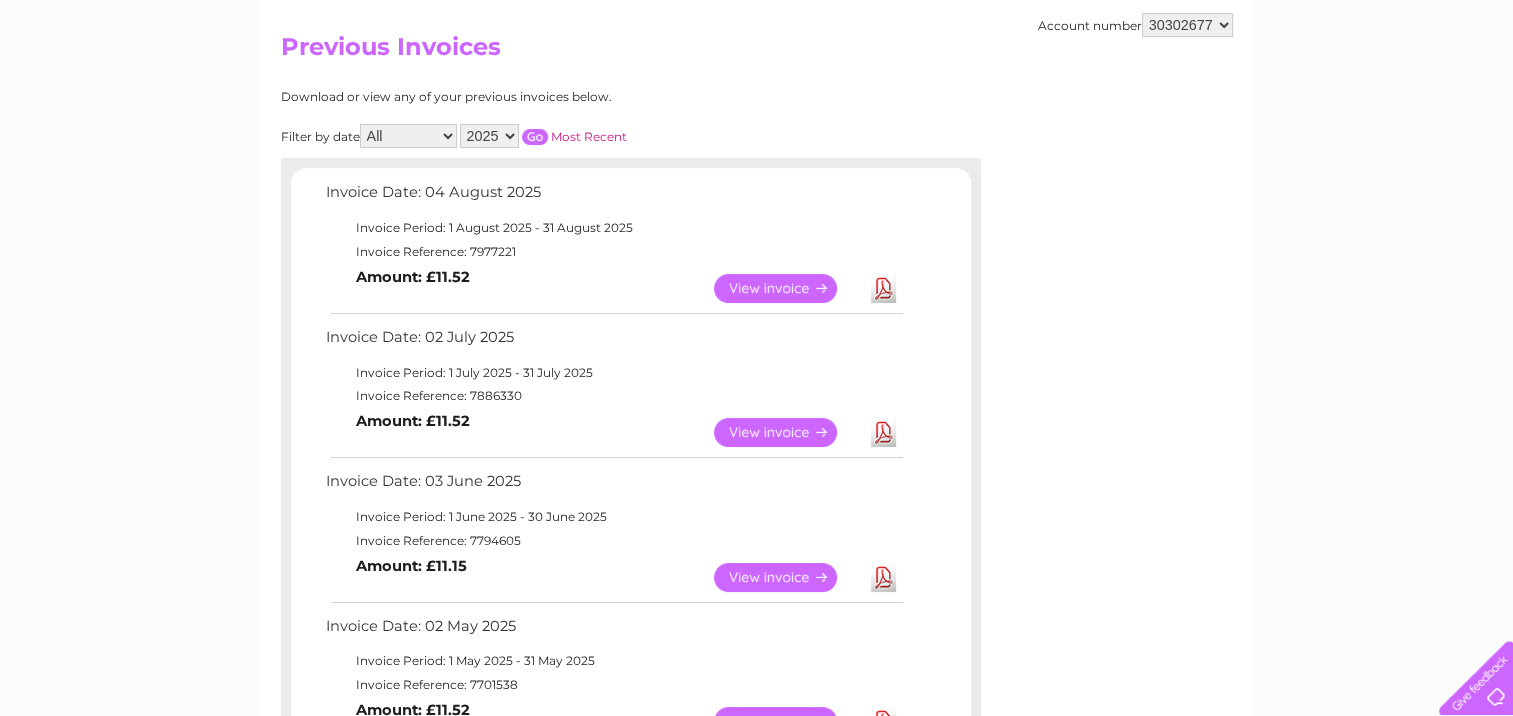 click on "View" at bounding box center [787, 288] 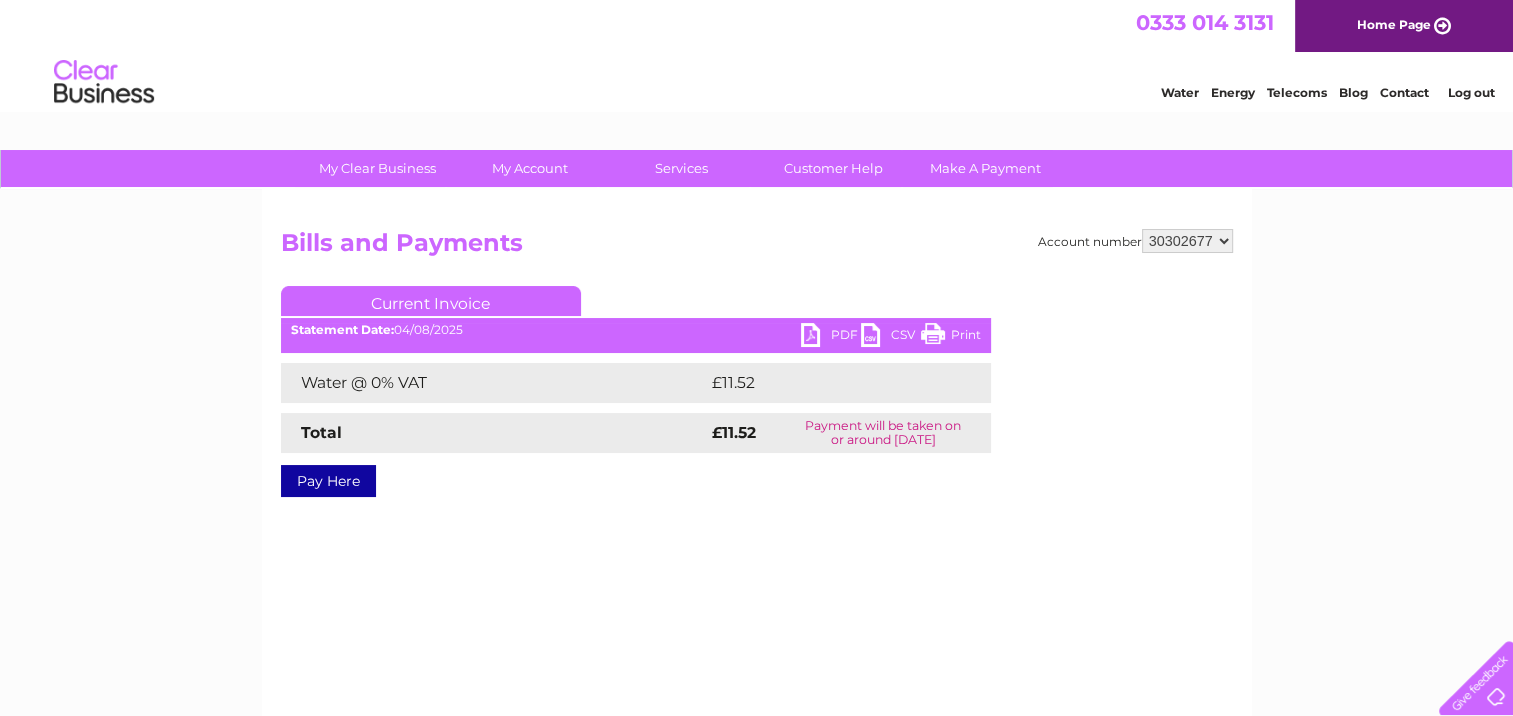 scroll, scrollTop: 0, scrollLeft: 0, axis: both 